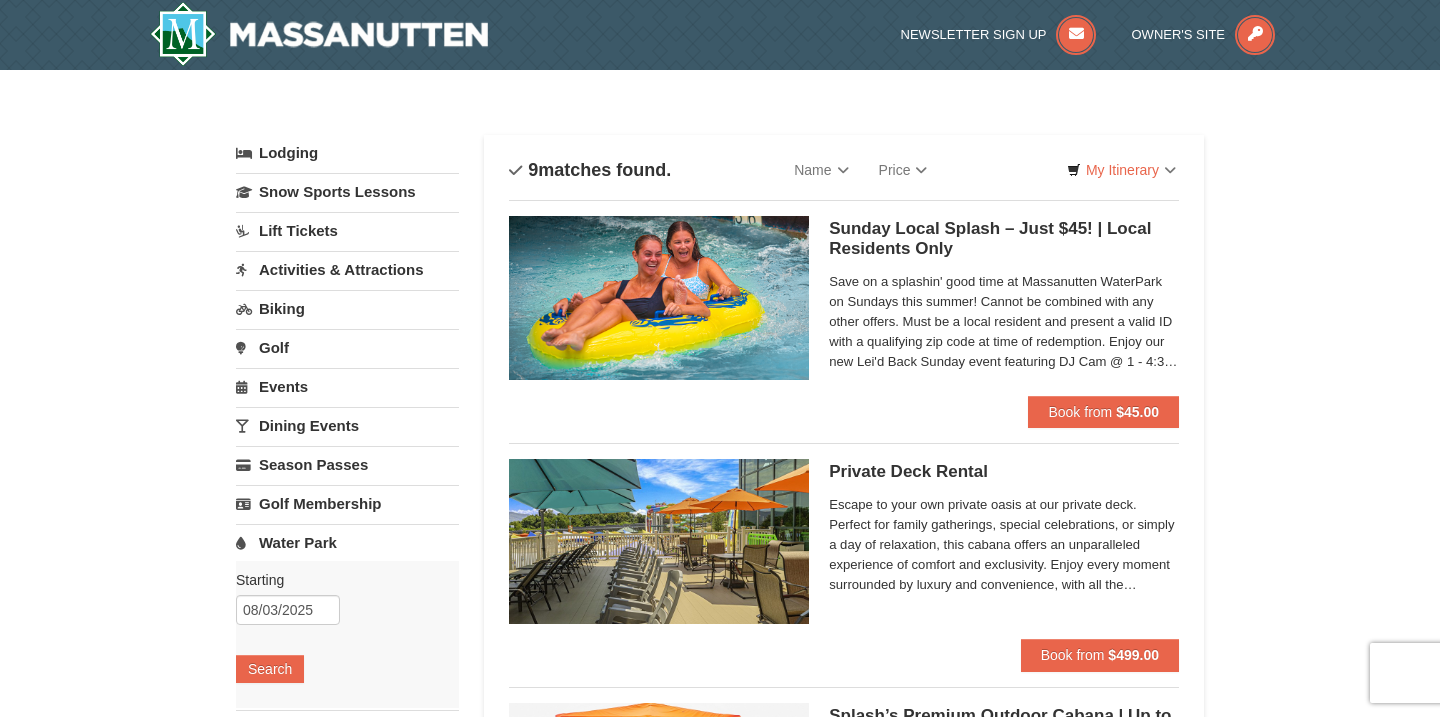 scroll, scrollTop: 0, scrollLeft: 0, axis: both 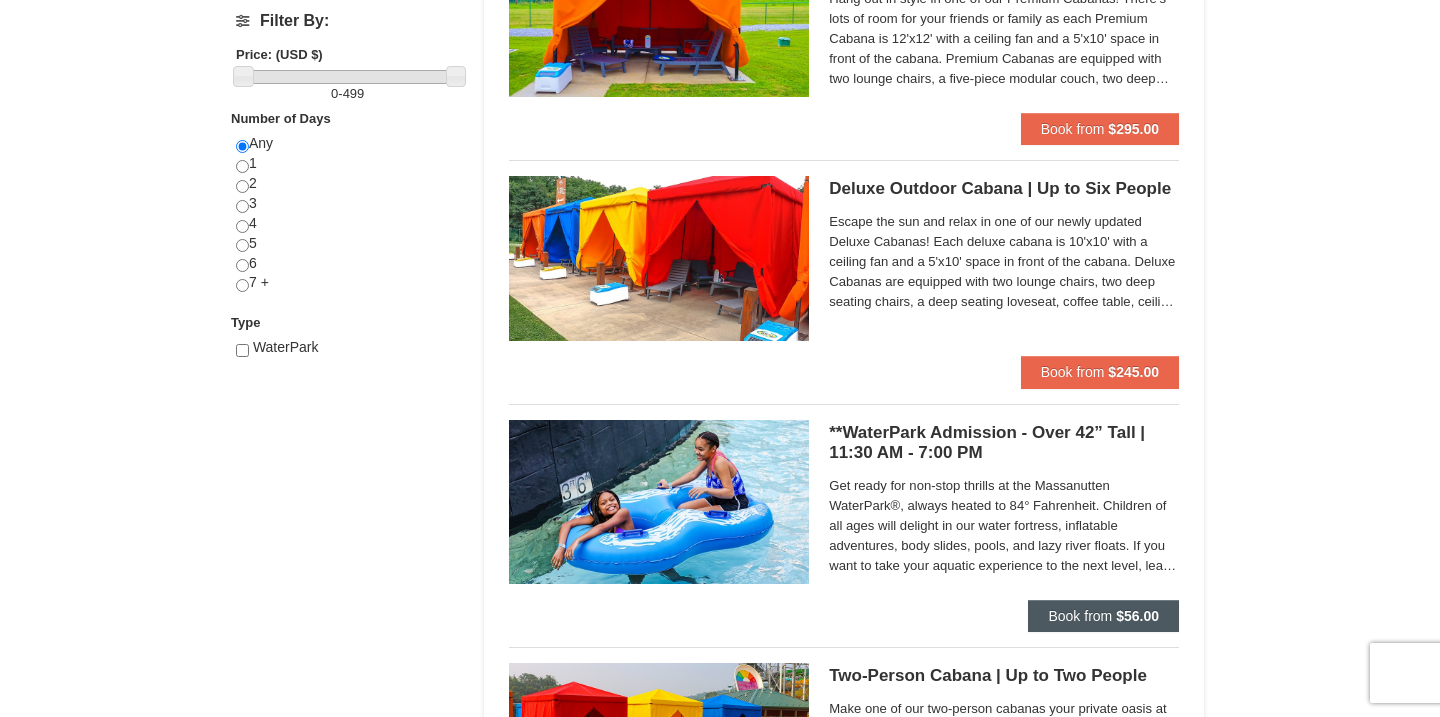 click on "Book from" at bounding box center [1080, 616] 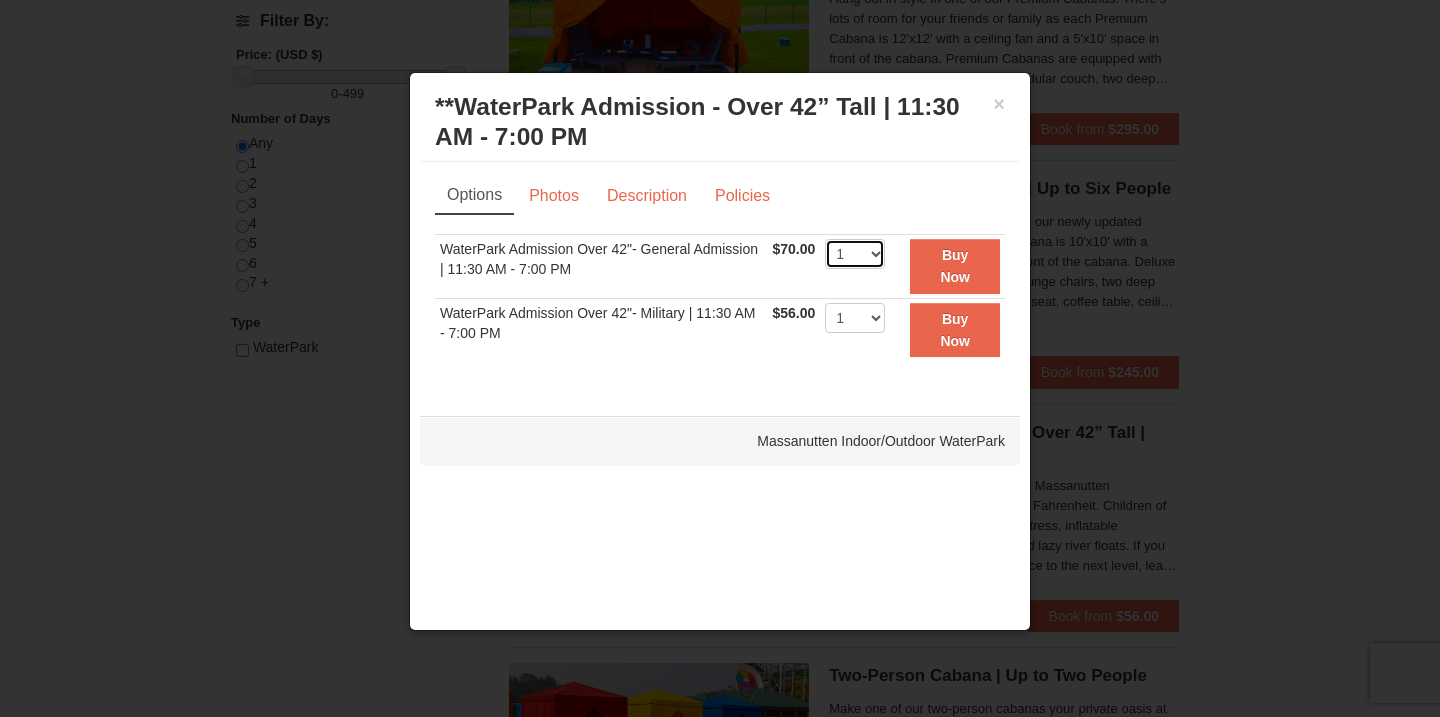 select on "8" 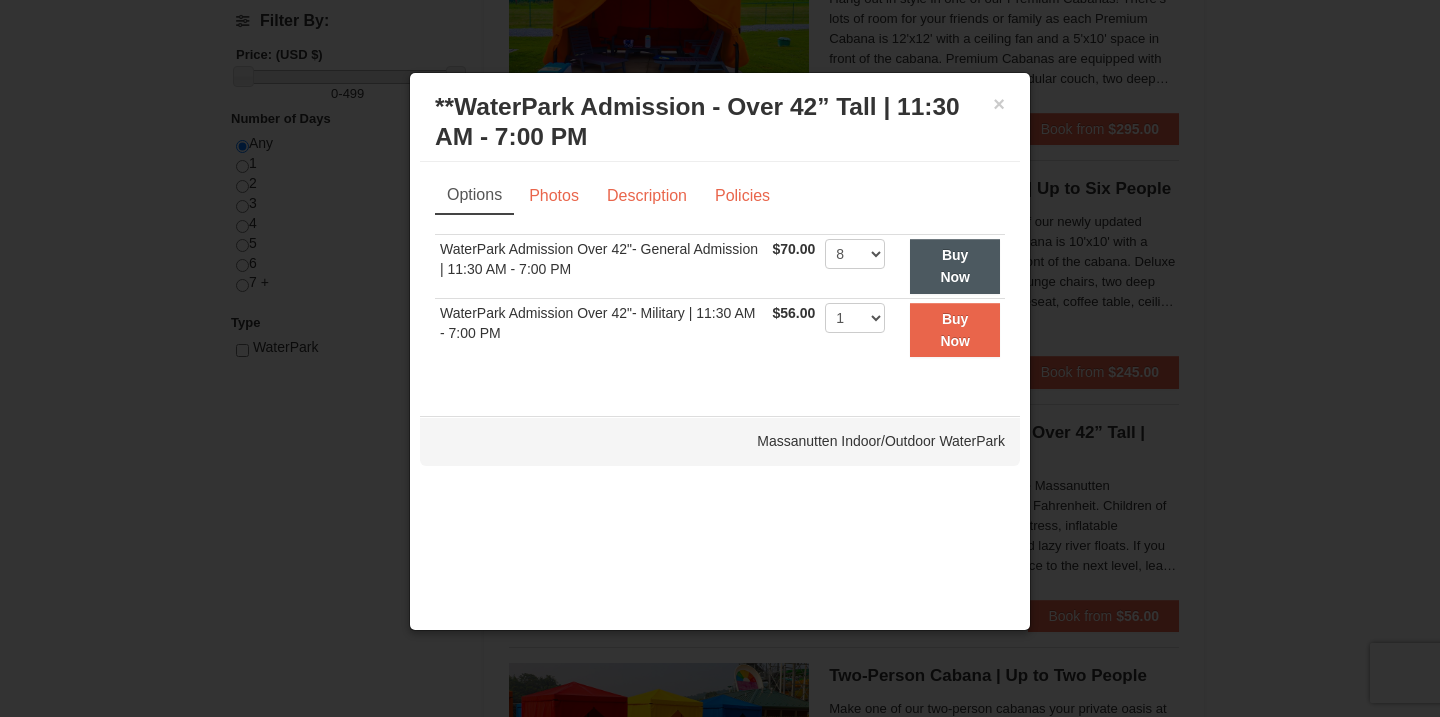 click on "Buy Now" at bounding box center [955, 266] 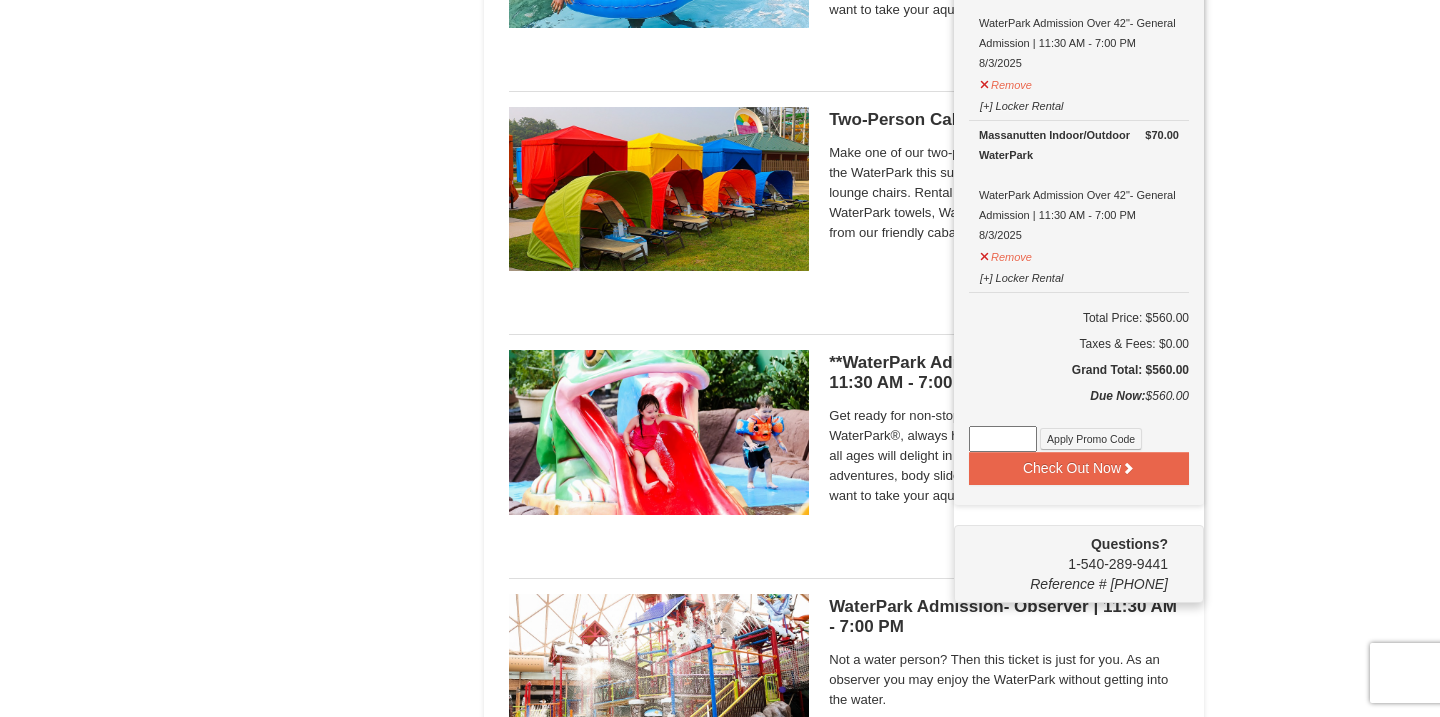 scroll, scrollTop: 1327, scrollLeft: 0, axis: vertical 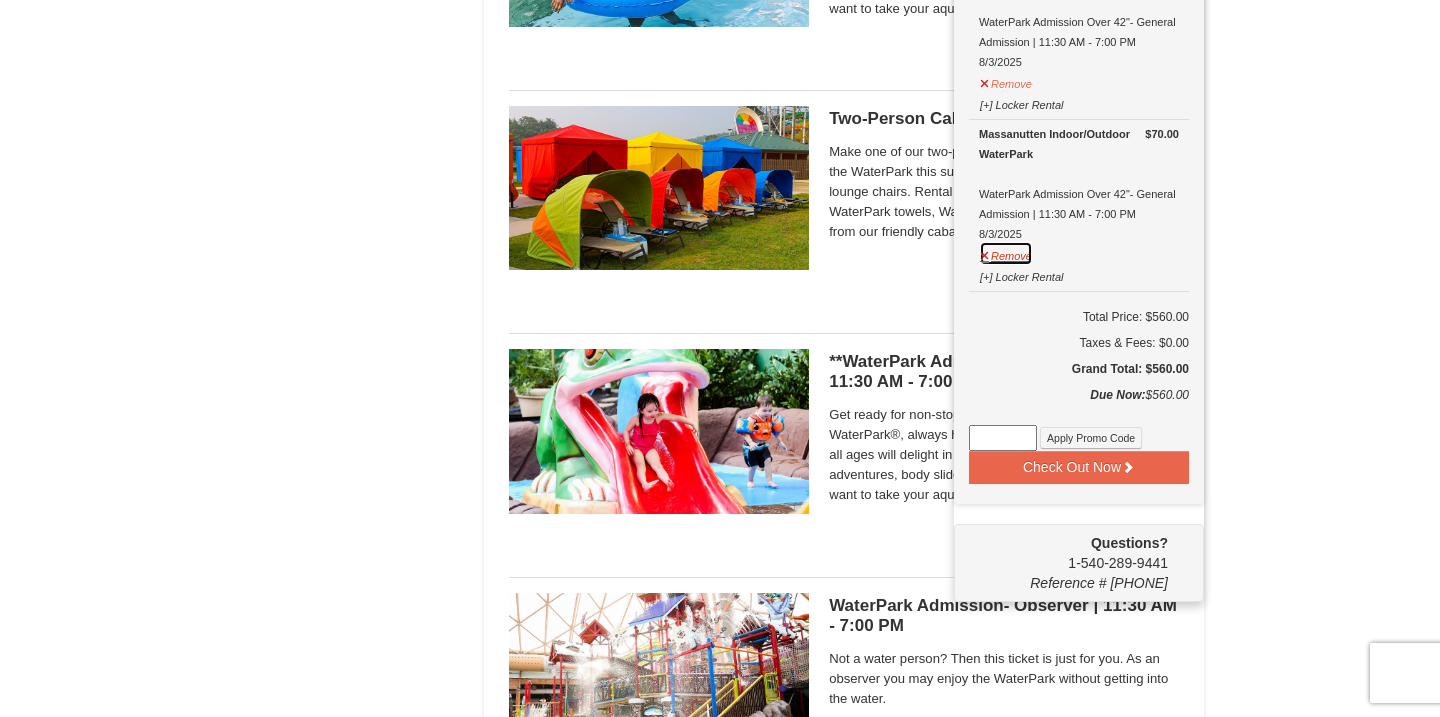 click on "Remove" at bounding box center [1006, 253] 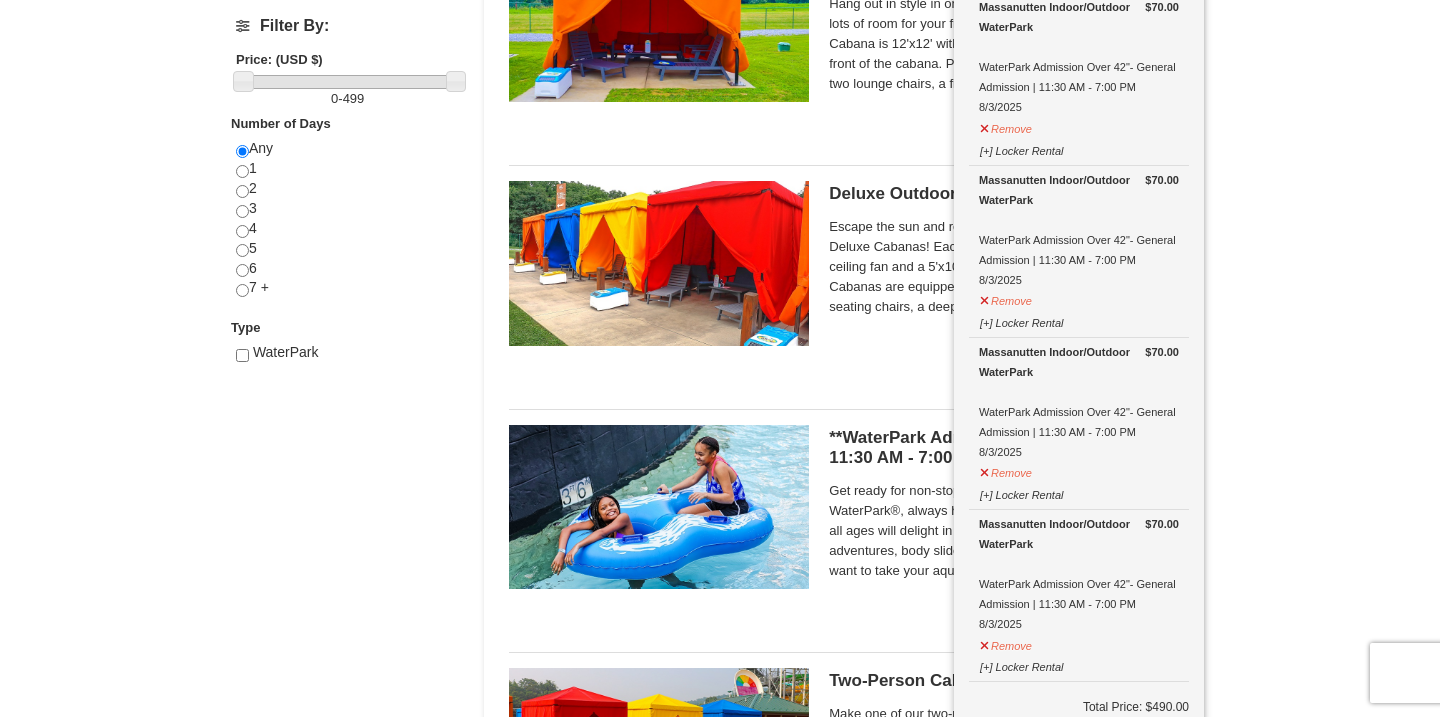 scroll, scrollTop: 775, scrollLeft: 0, axis: vertical 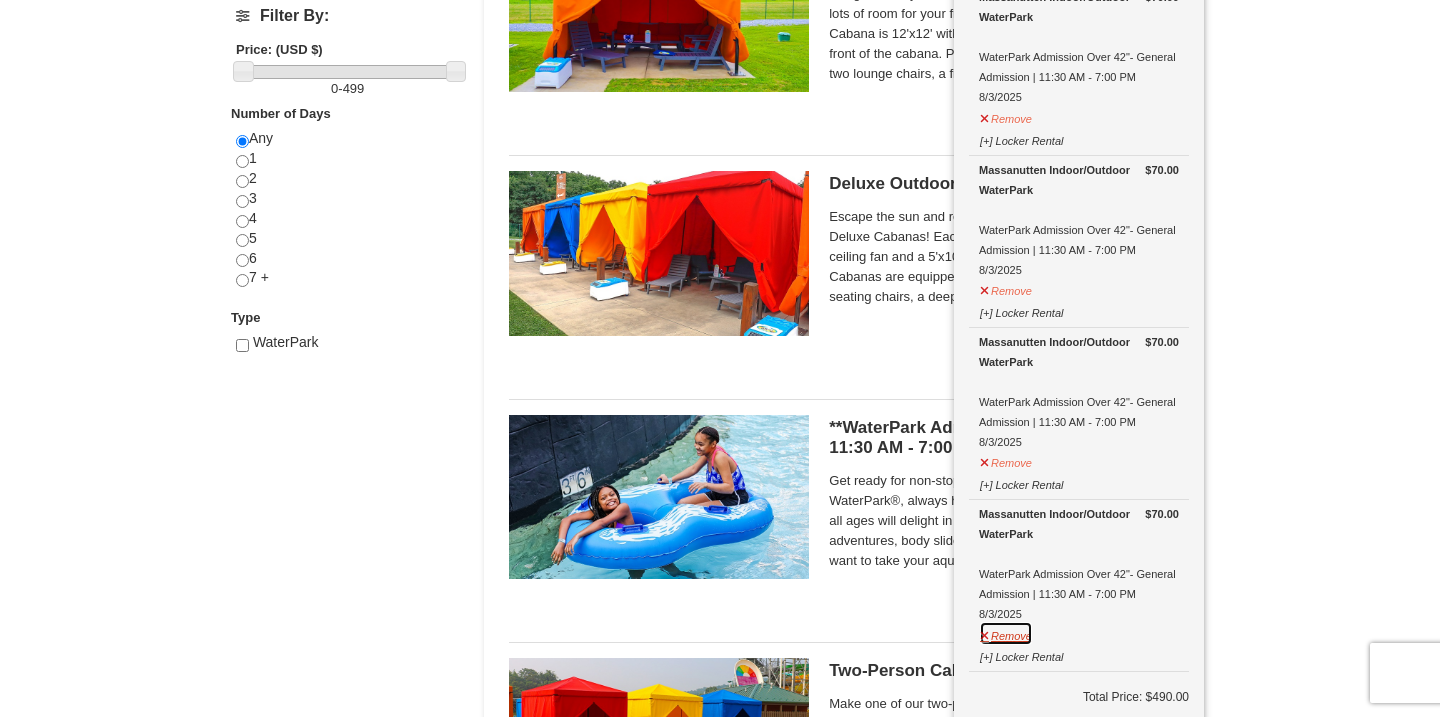 click on "Remove" at bounding box center [1006, 633] 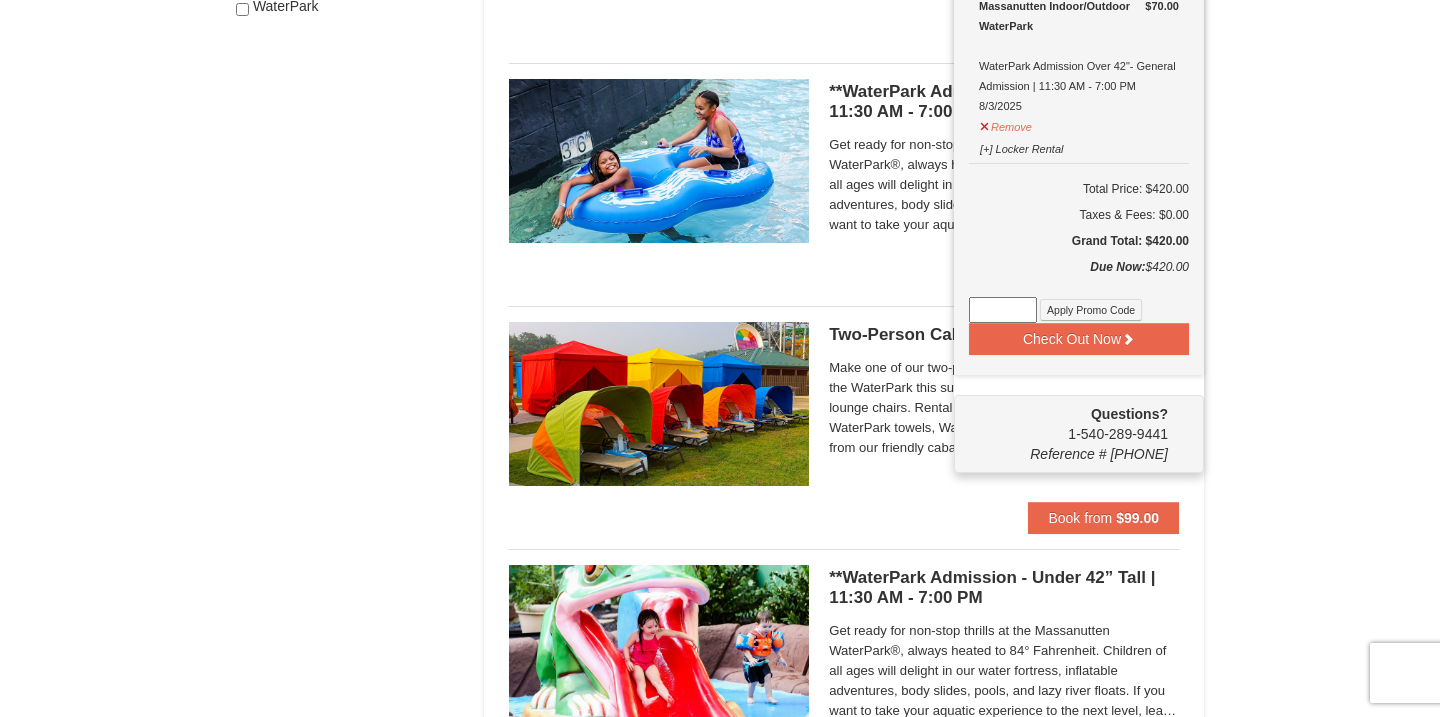 scroll, scrollTop: 1122, scrollLeft: 0, axis: vertical 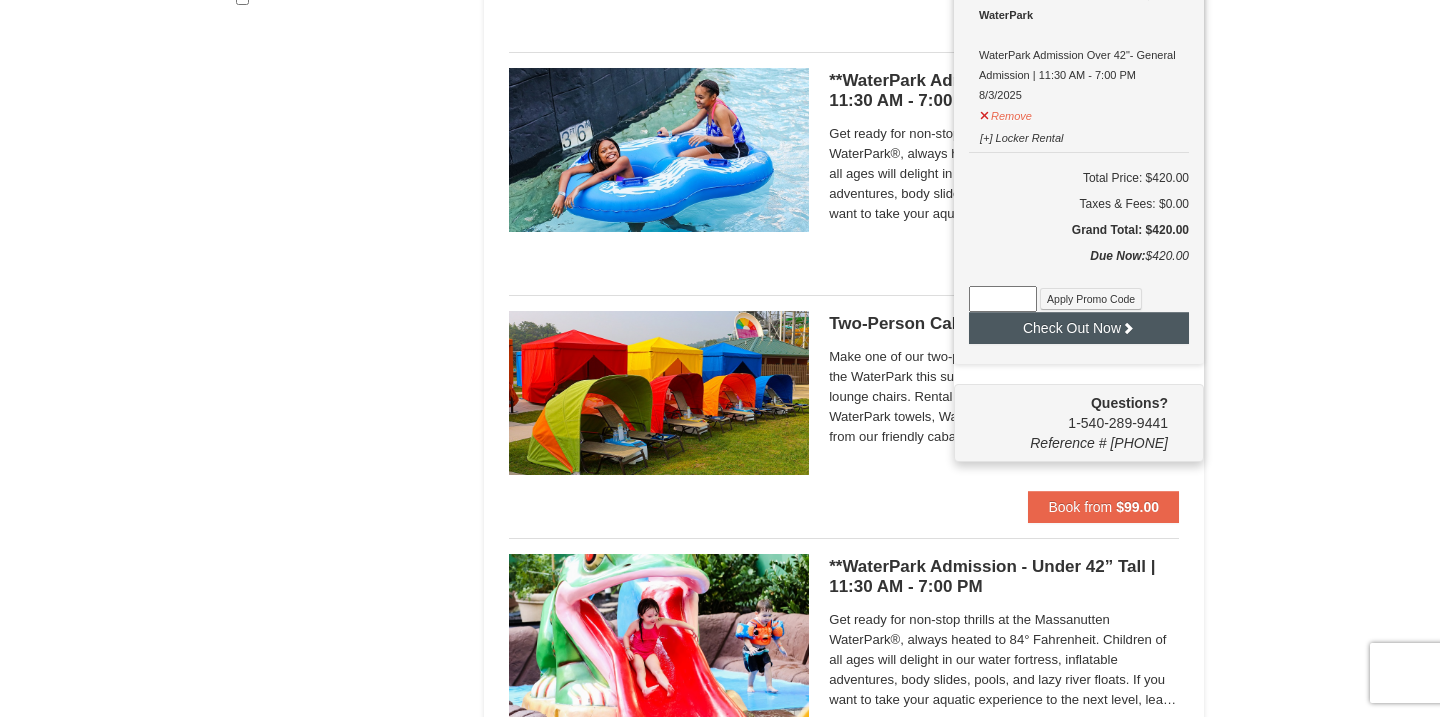 click on "Check Out Now" at bounding box center (1079, 328) 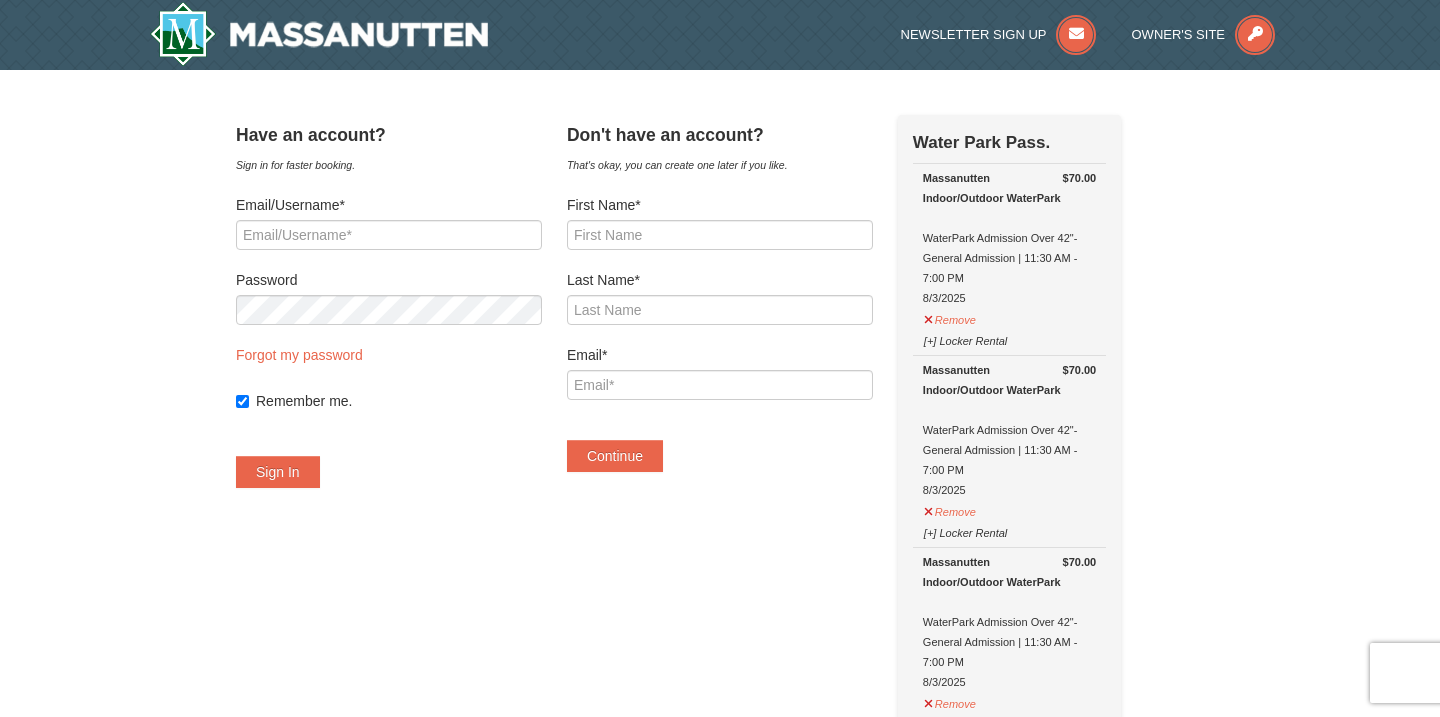 scroll, scrollTop: 0, scrollLeft: 0, axis: both 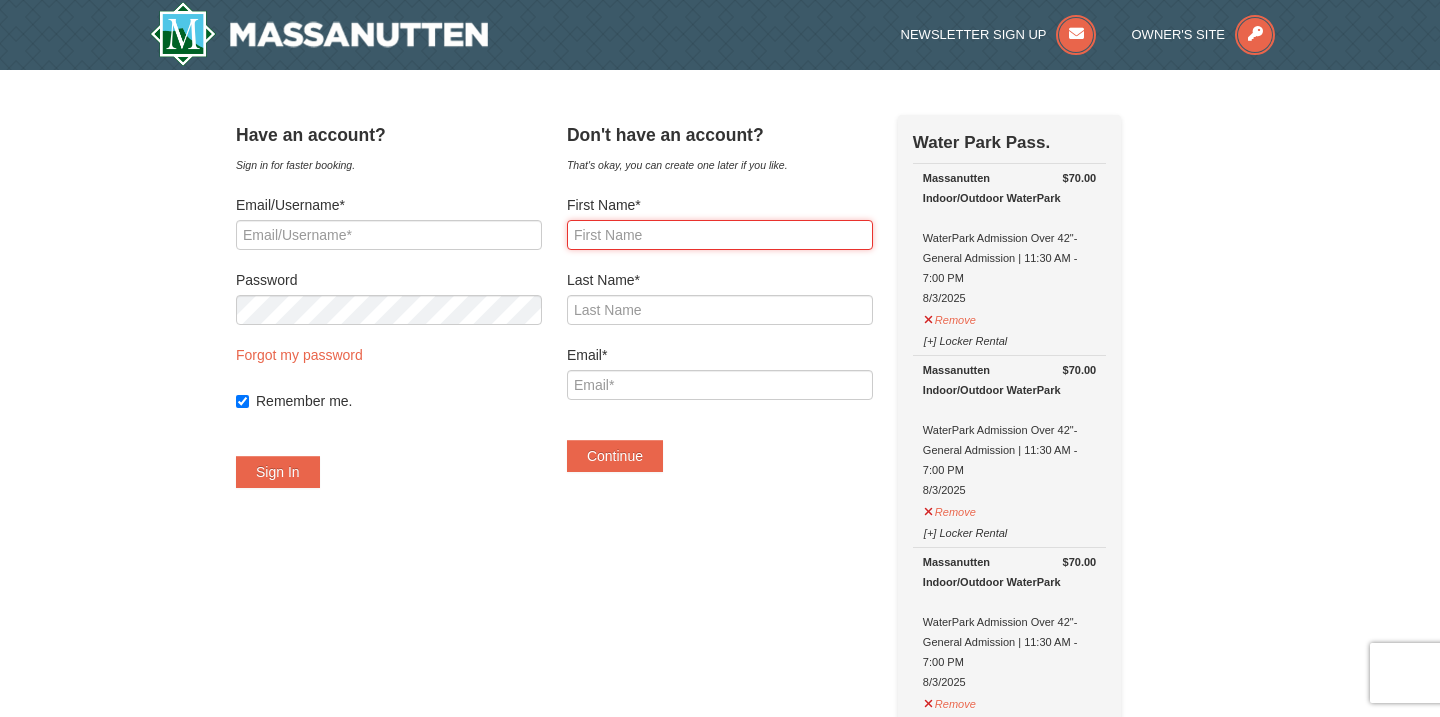 click on "First Name*" at bounding box center (720, 235) 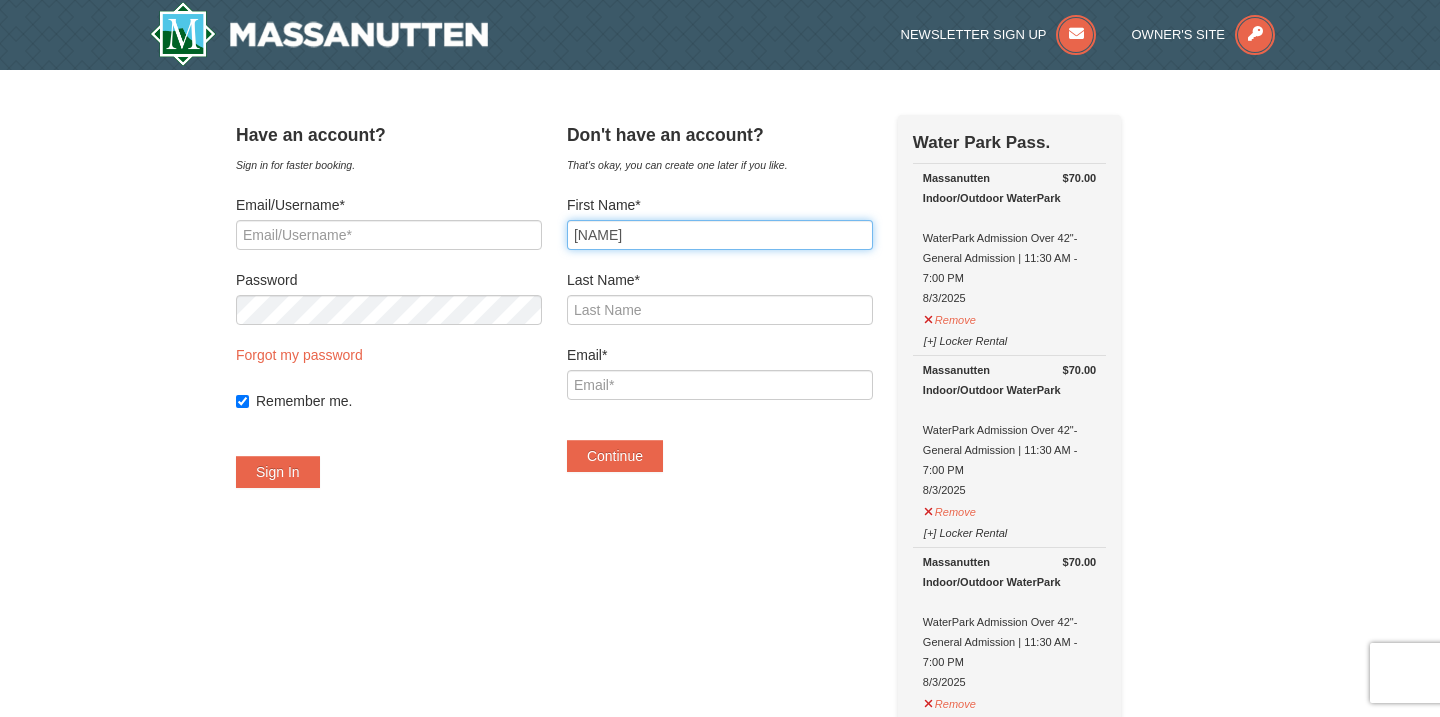 type on "[NAME]" 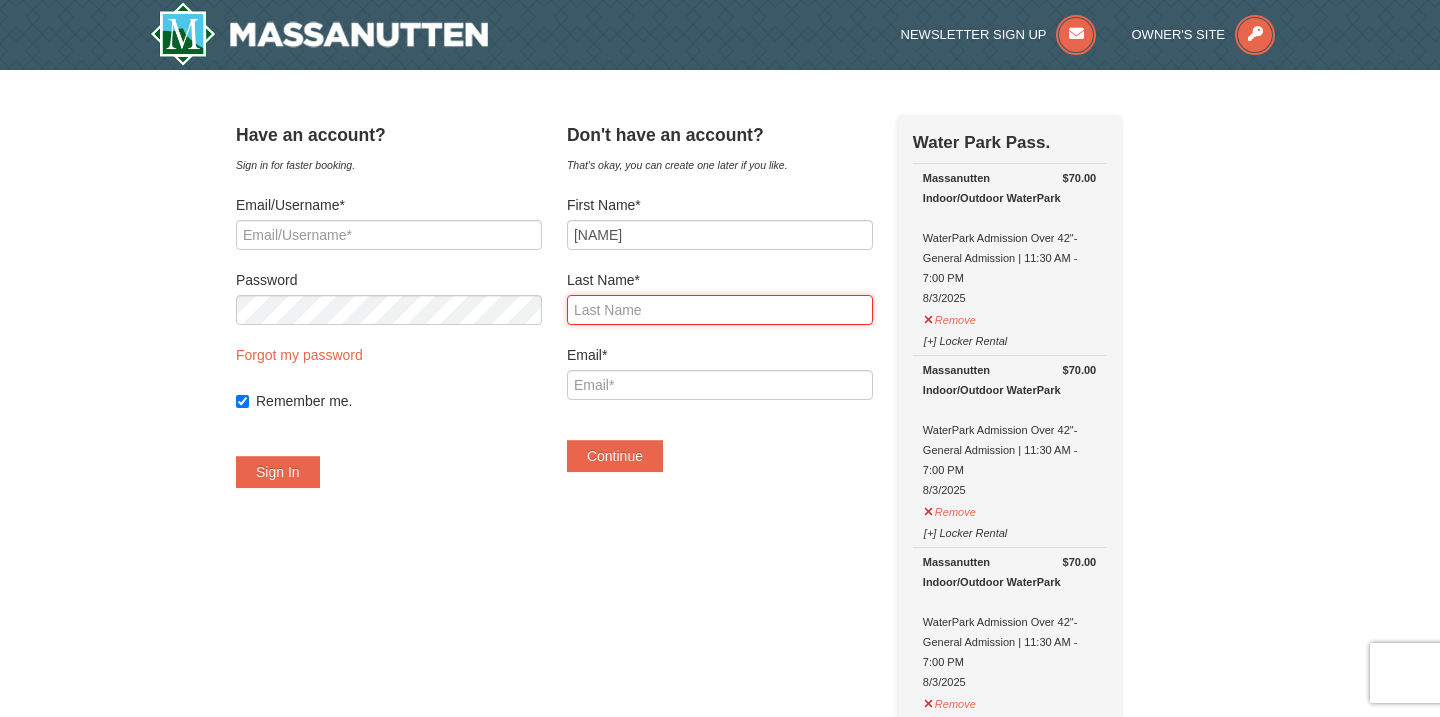 click on "Last Name*" at bounding box center (720, 310) 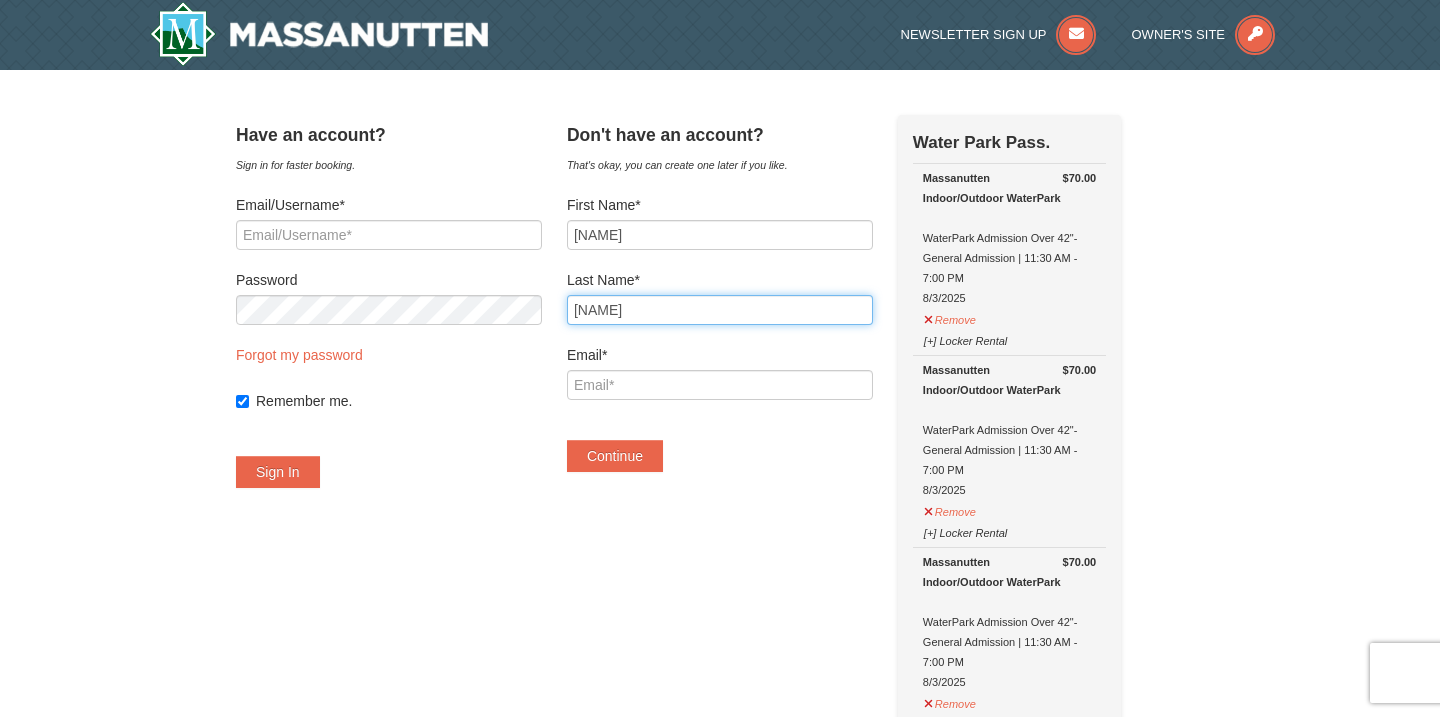 type on "D'Aquino" 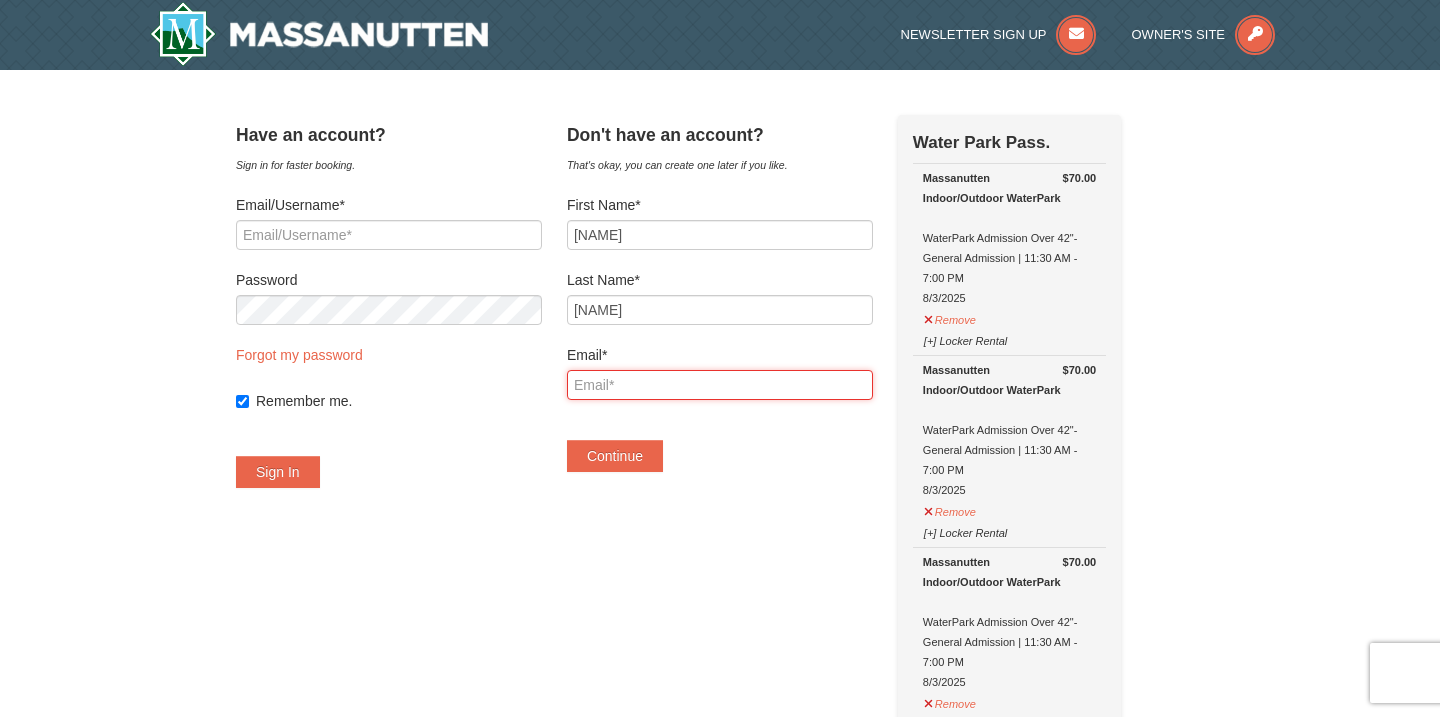 click on "Email*" at bounding box center (720, 385) 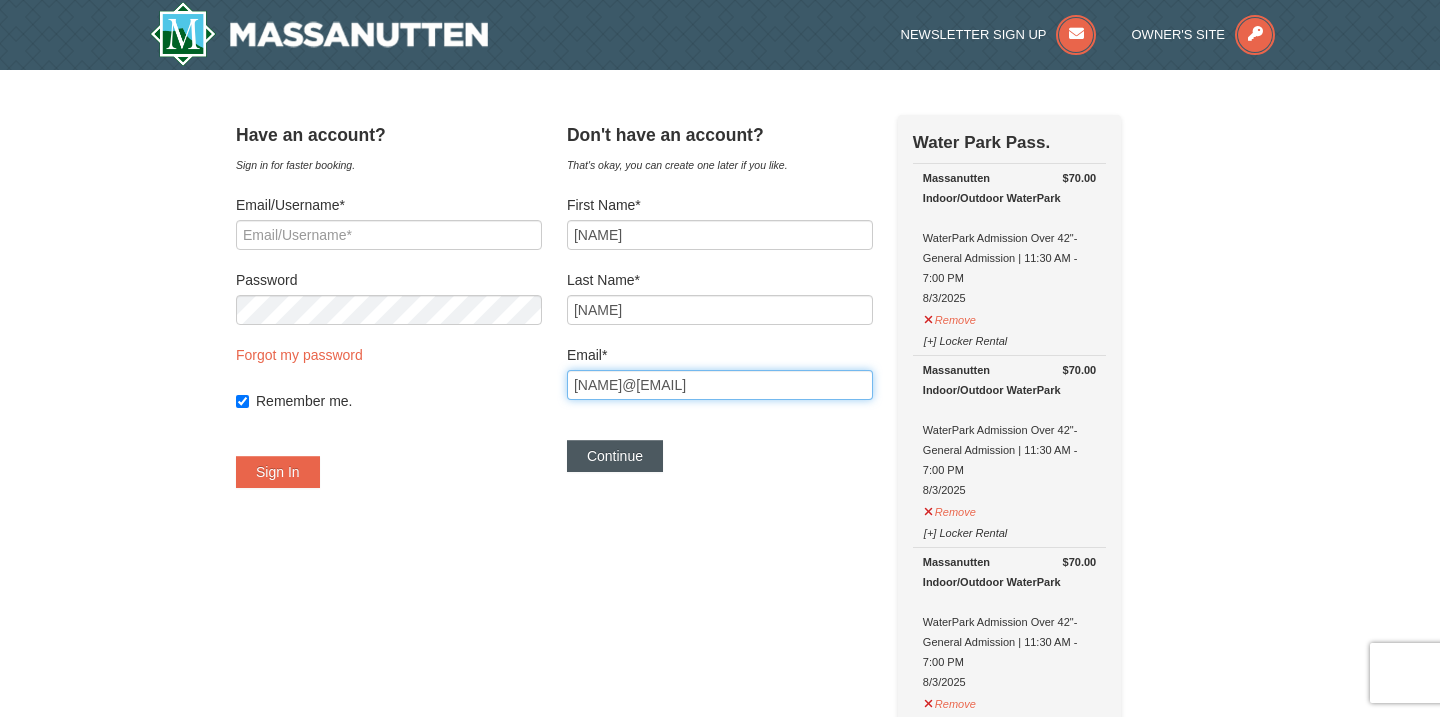 type on "robdaquino@yahoo.com" 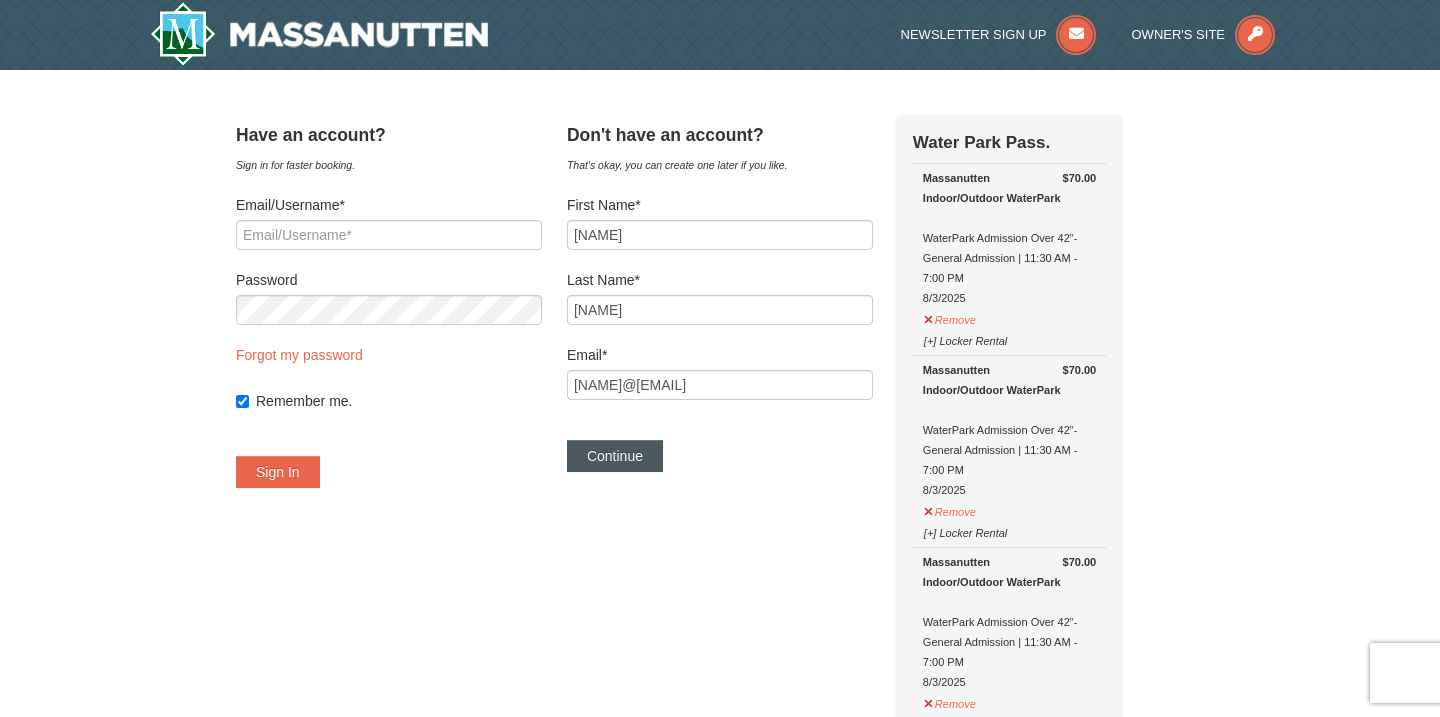 click on "Continue" at bounding box center (615, 456) 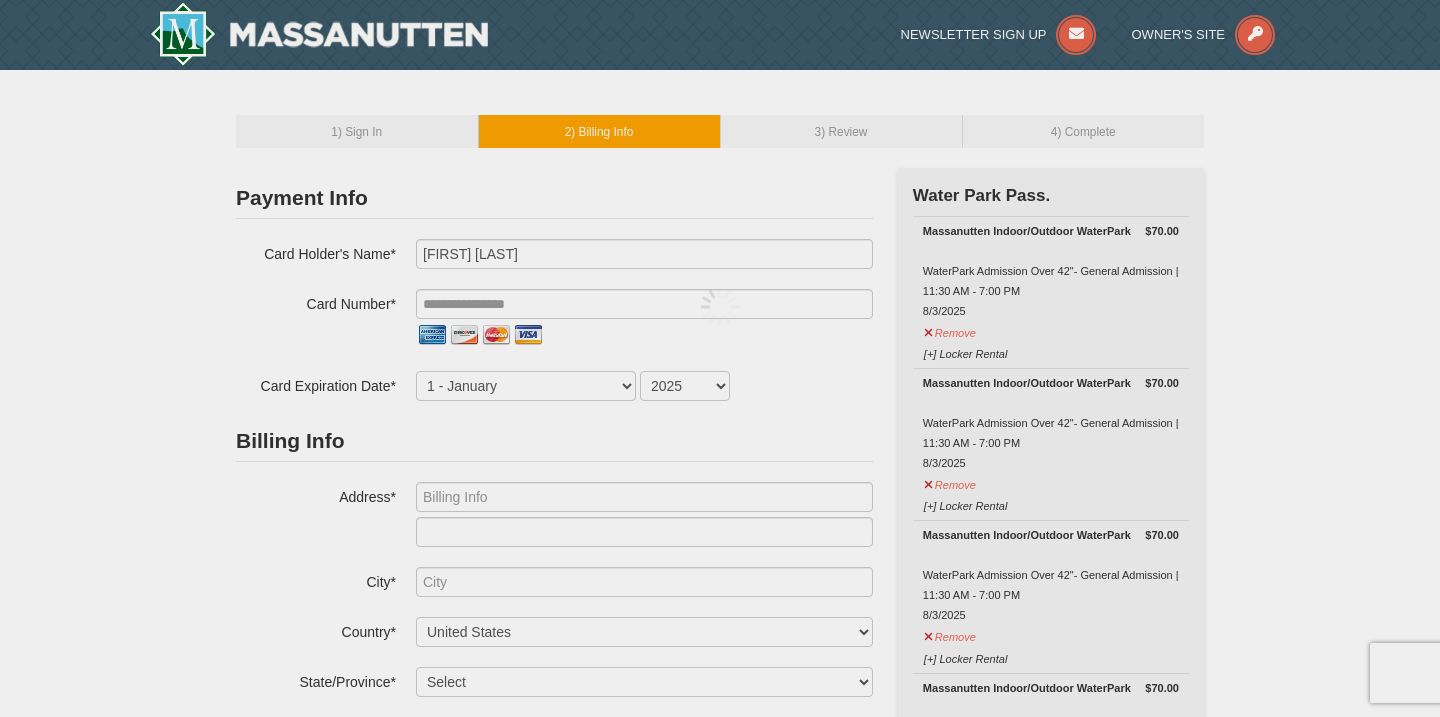 scroll, scrollTop: 0, scrollLeft: 0, axis: both 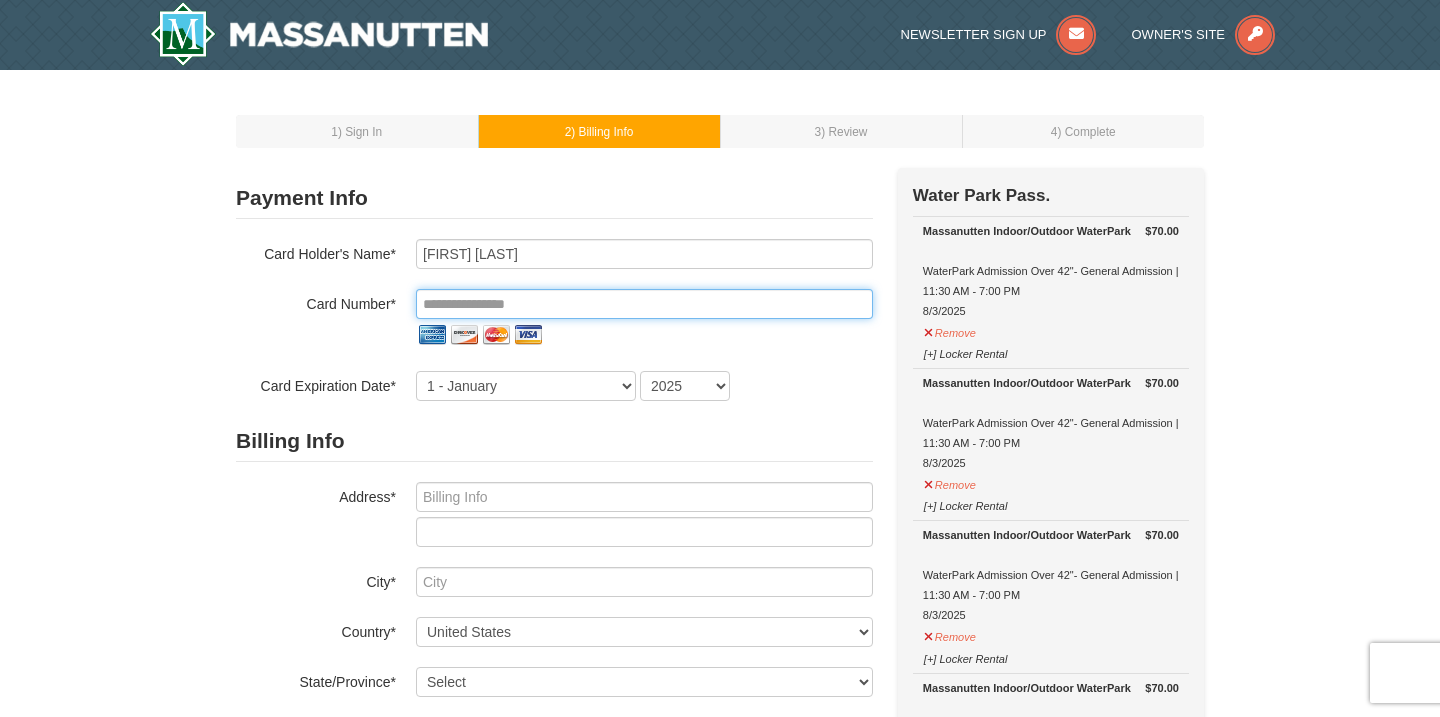 click at bounding box center [644, 304] 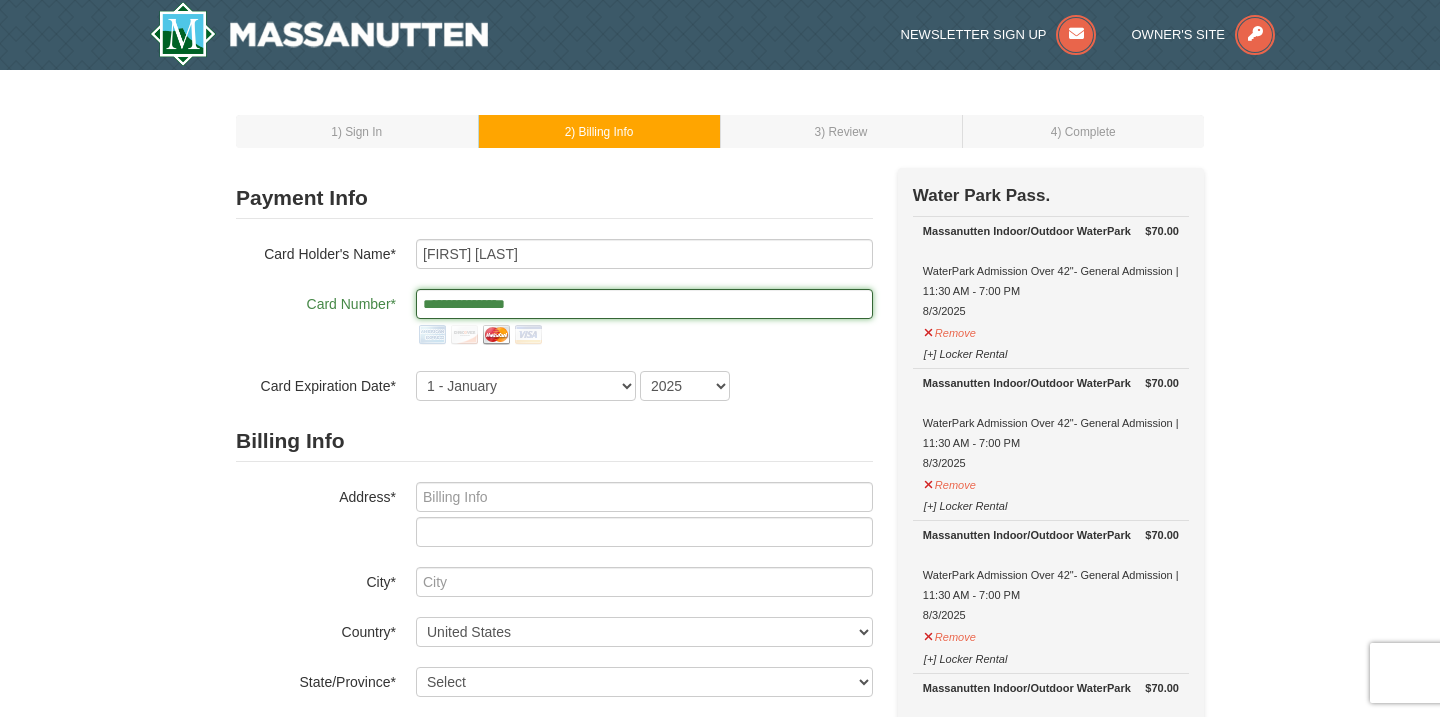 type on "**********" 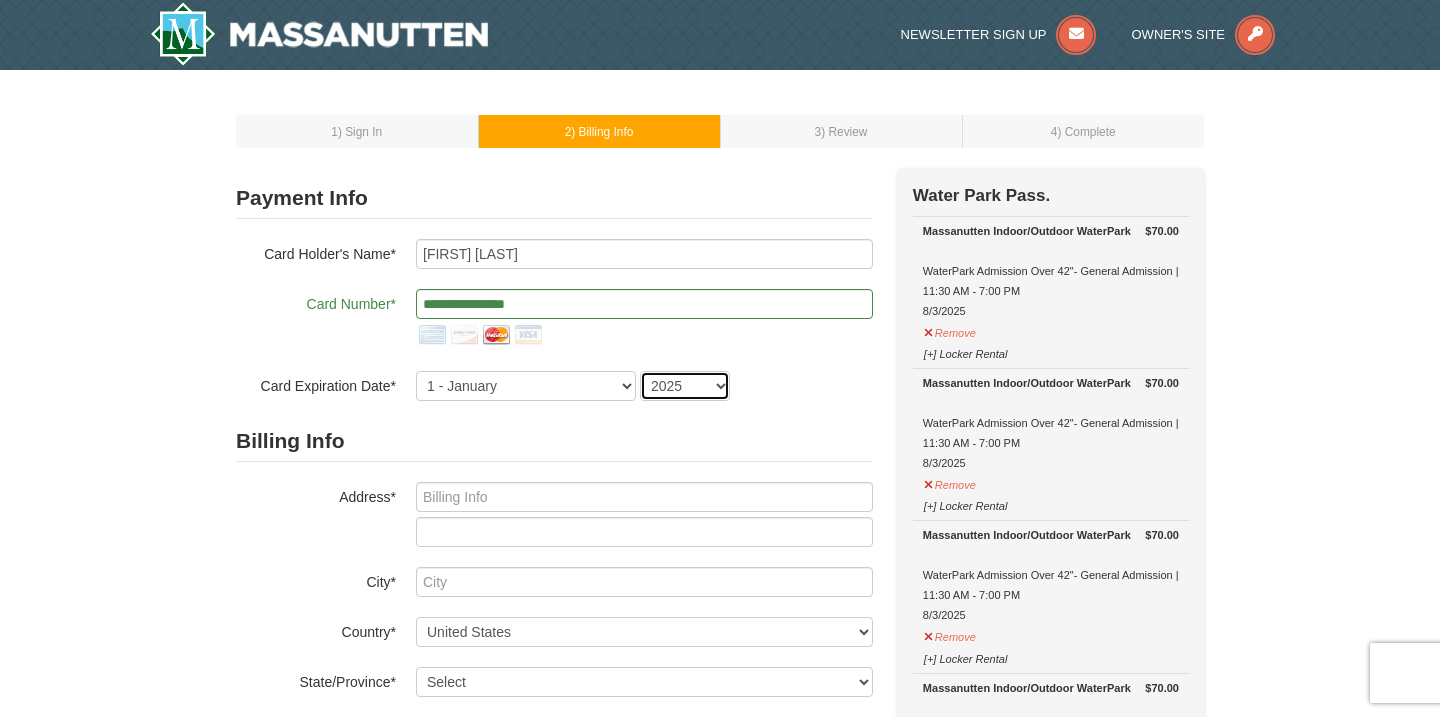 select on "2027" 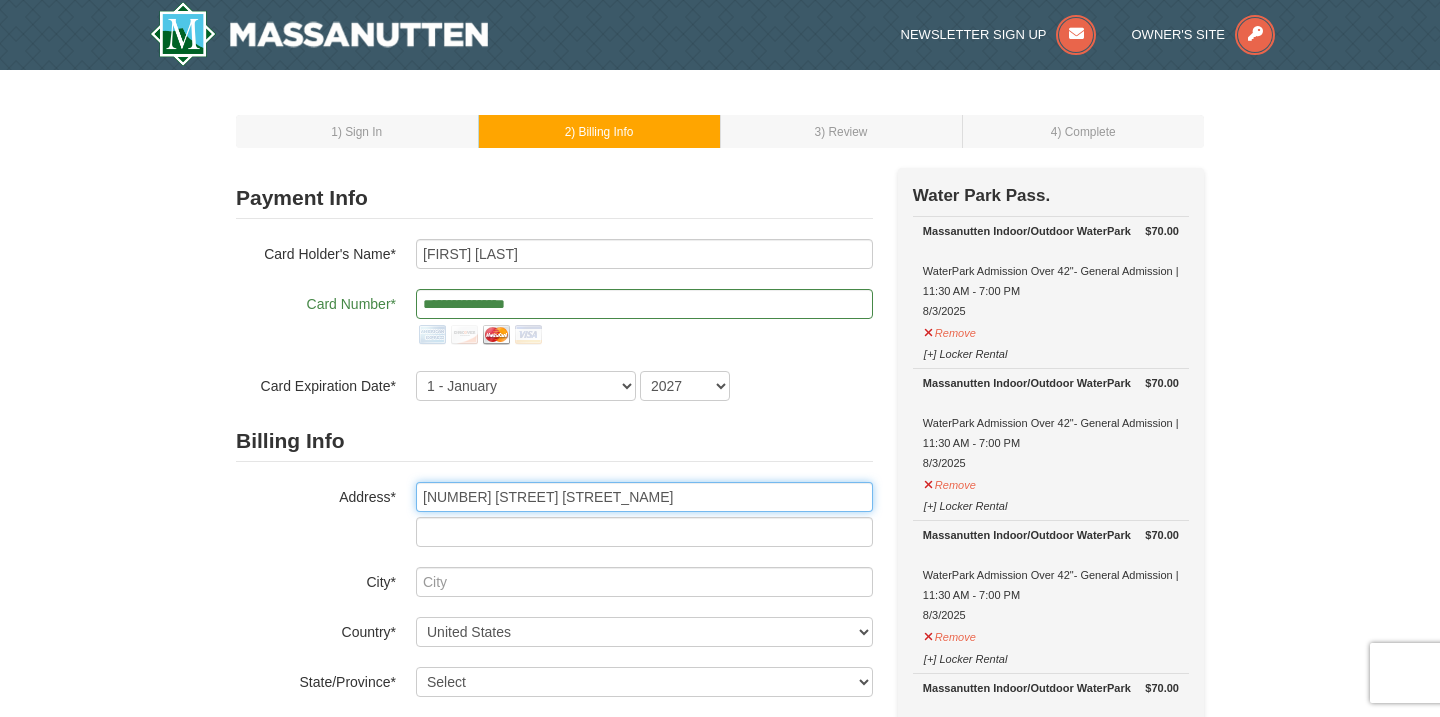 type on "[NUMBER] [STREET]" 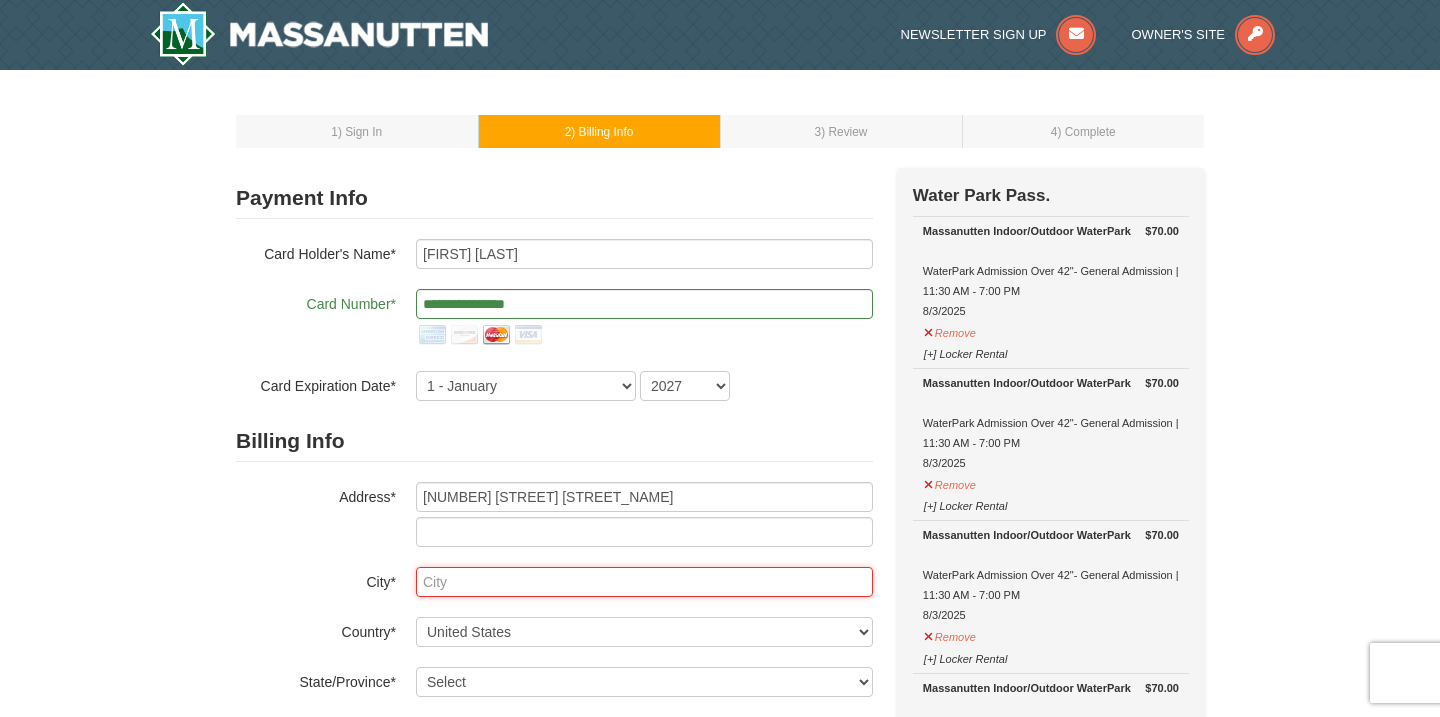 type on "l" 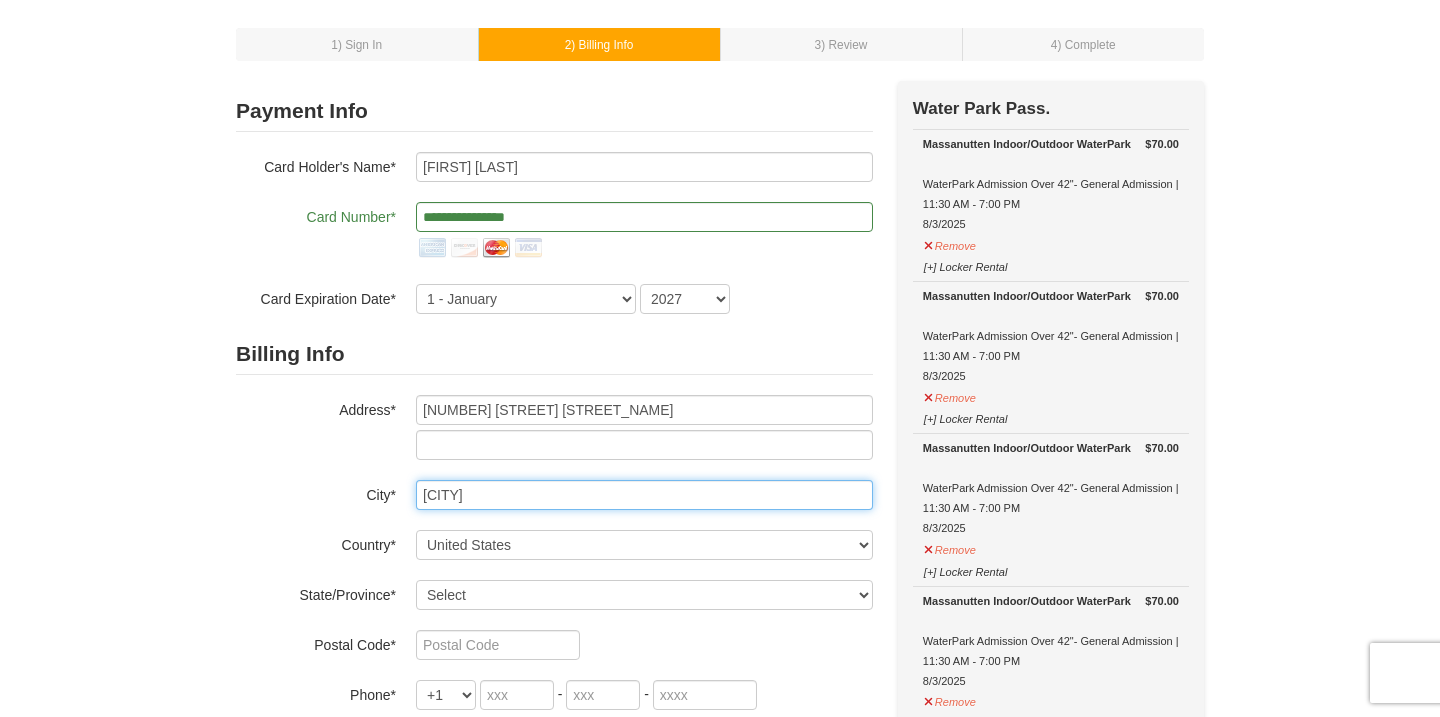 scroll, scrollTop: 105, scrollLeft: 0, axis: vertical 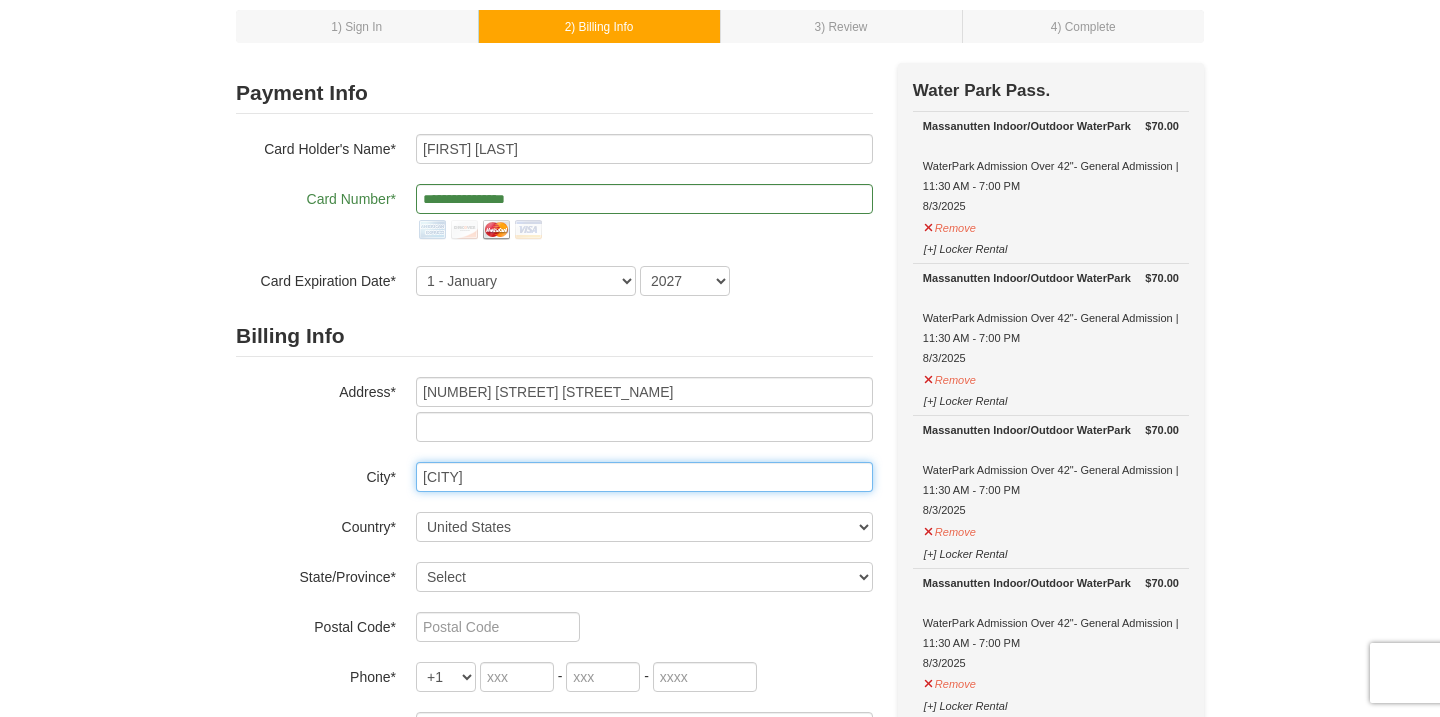 type on "Luray" 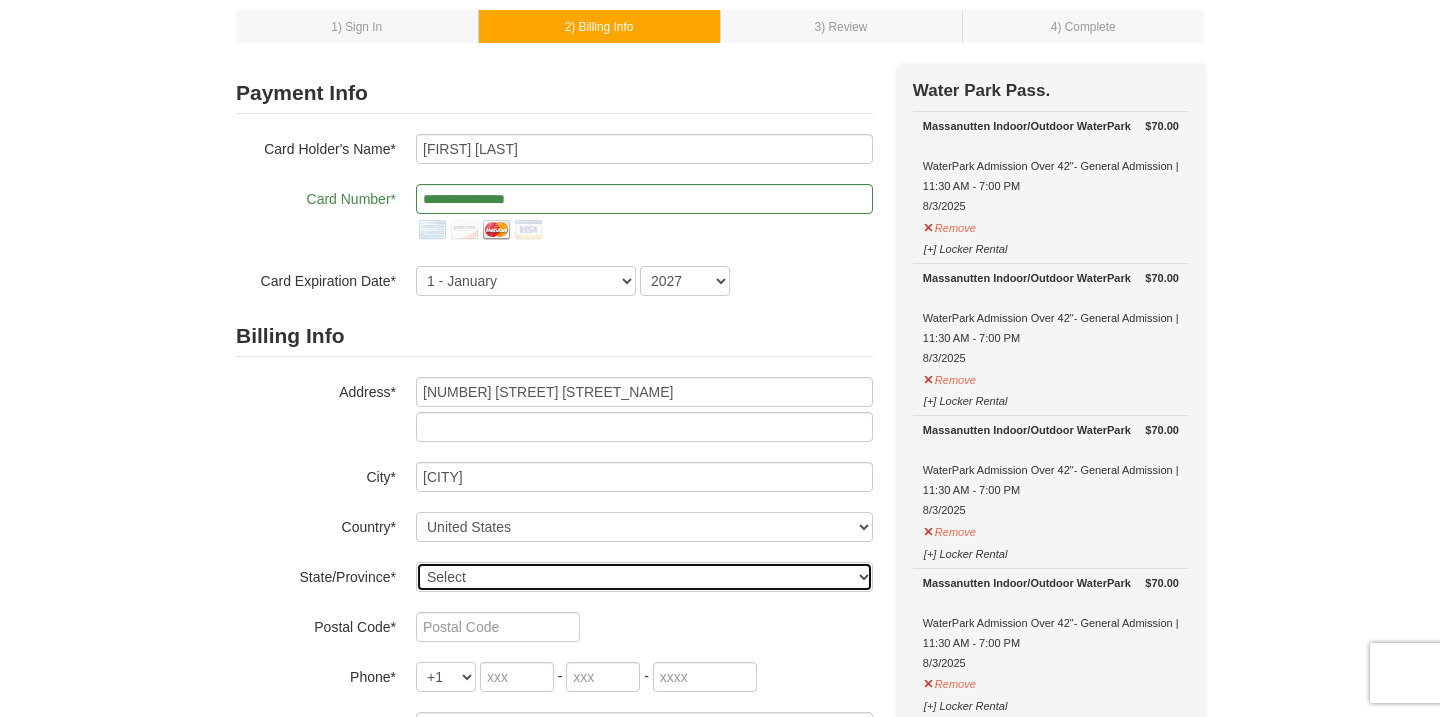 select on "VA" 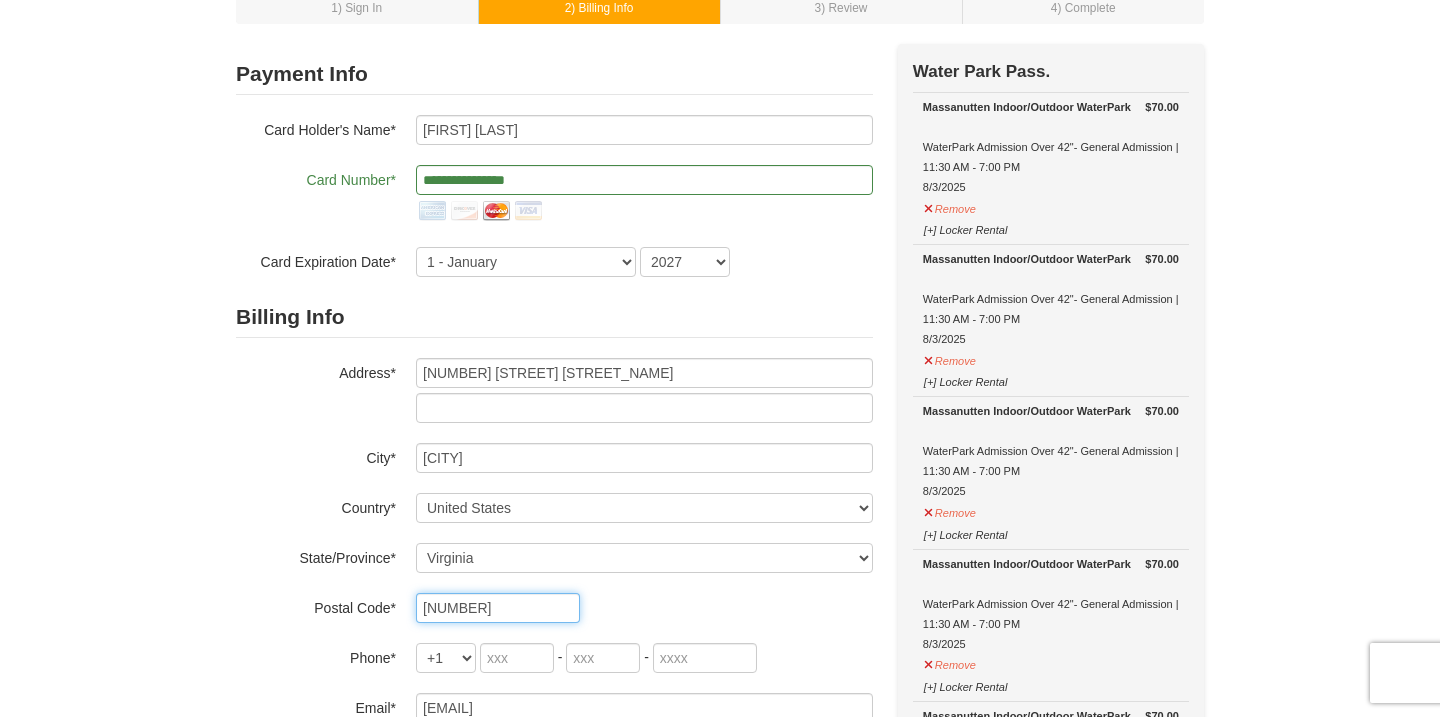 scroll, scrollTop: 137, scrollLeft: 0, axis: vertical 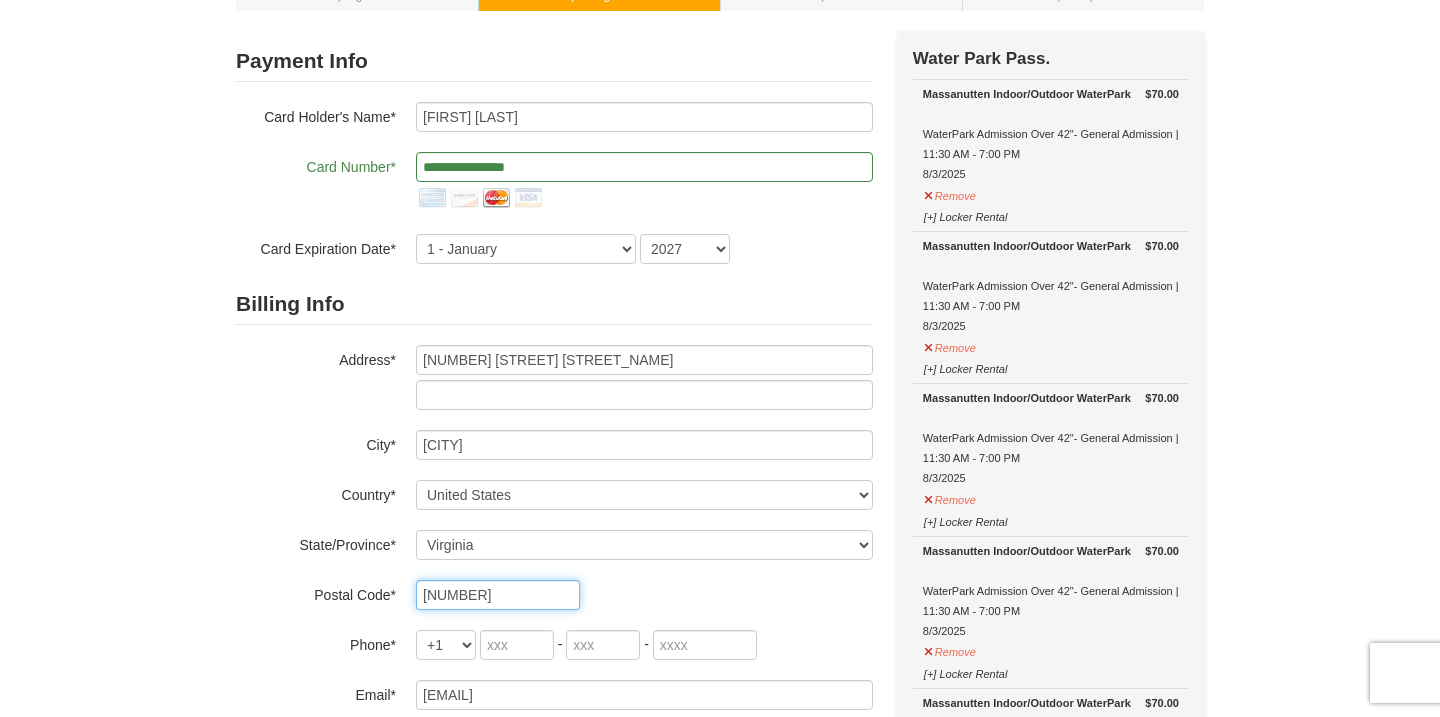 type on "22835" 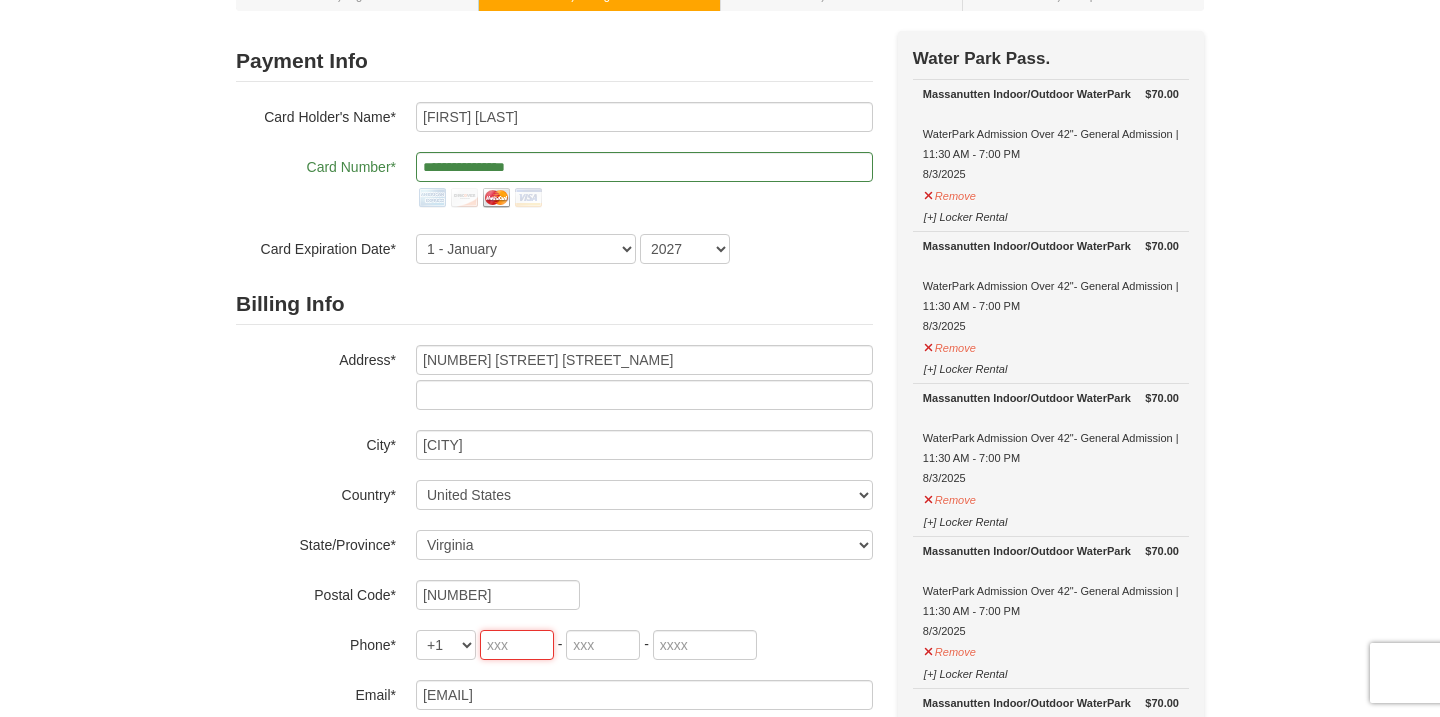 click at bounding box center (517, 645) 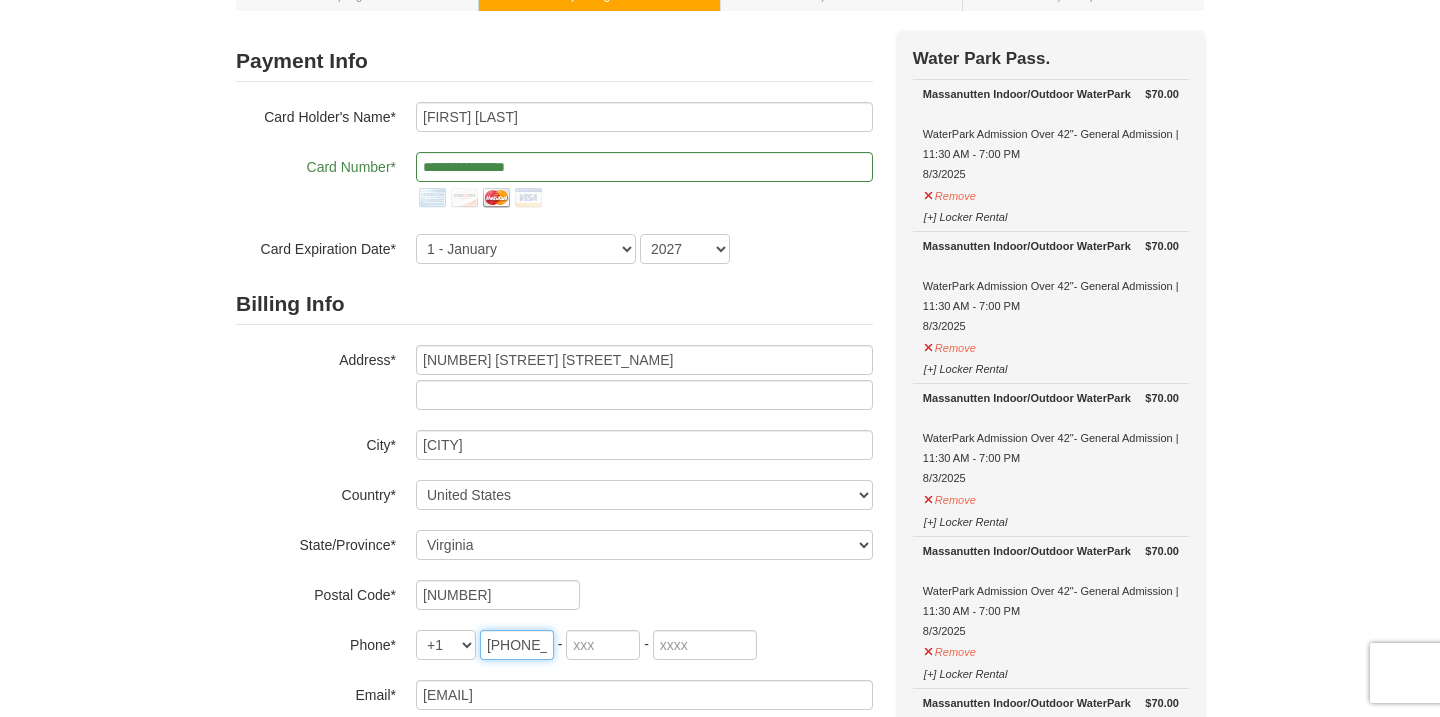 type on "914" 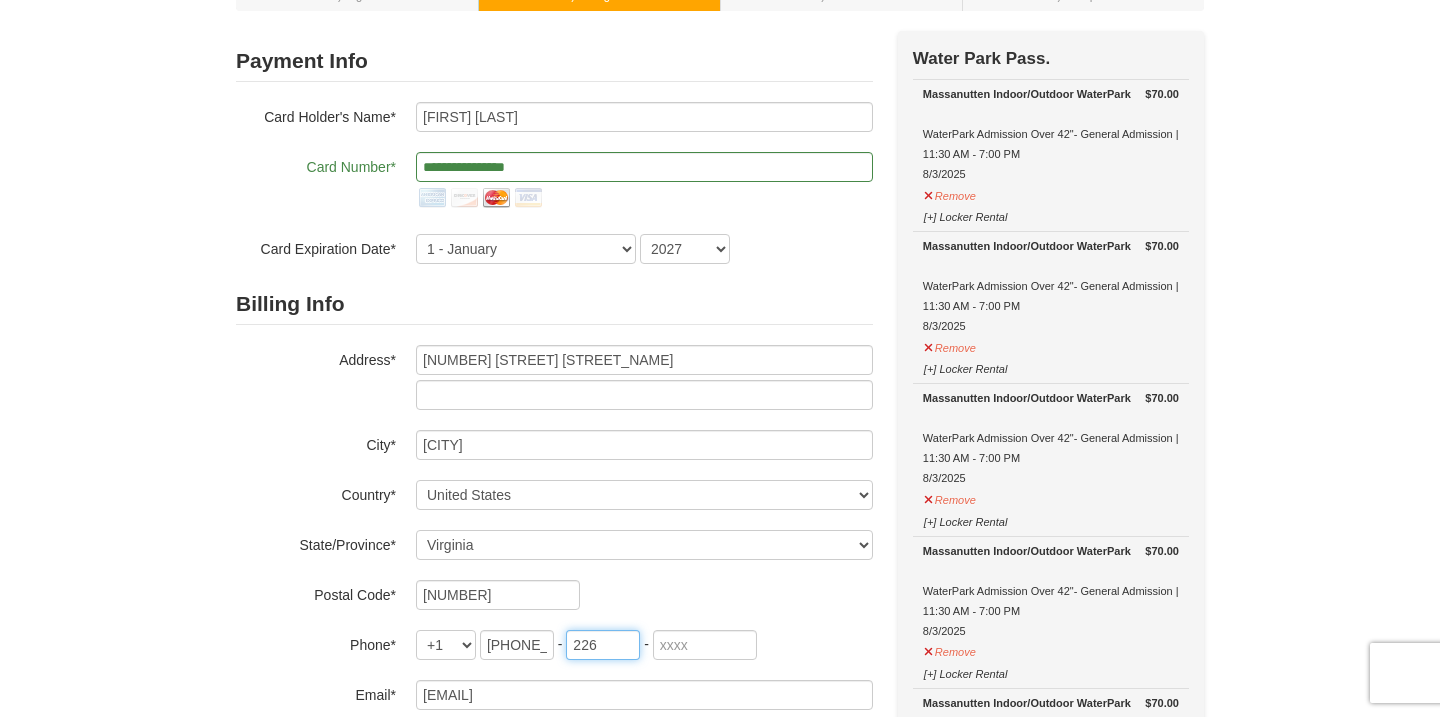 type on "226" 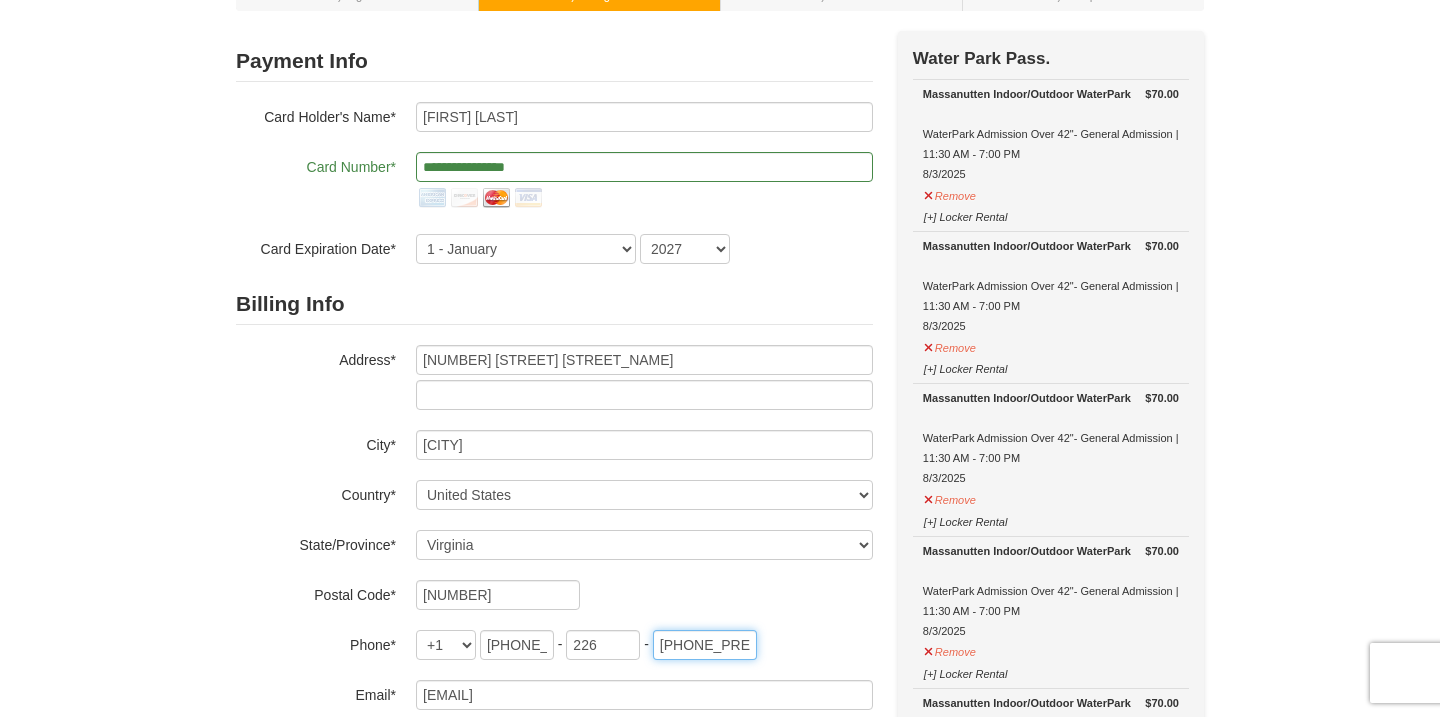 type on "4194" 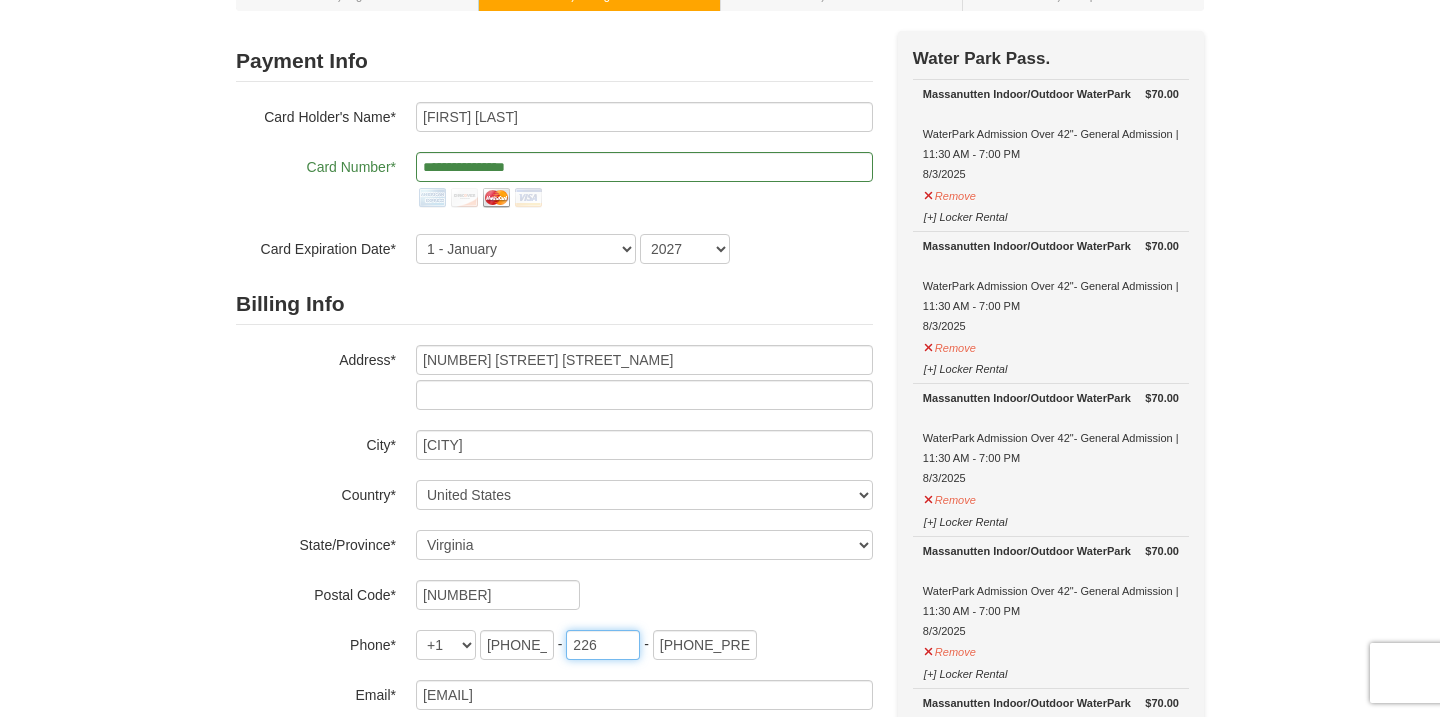 click on "226" at bounding box center (603, 645) 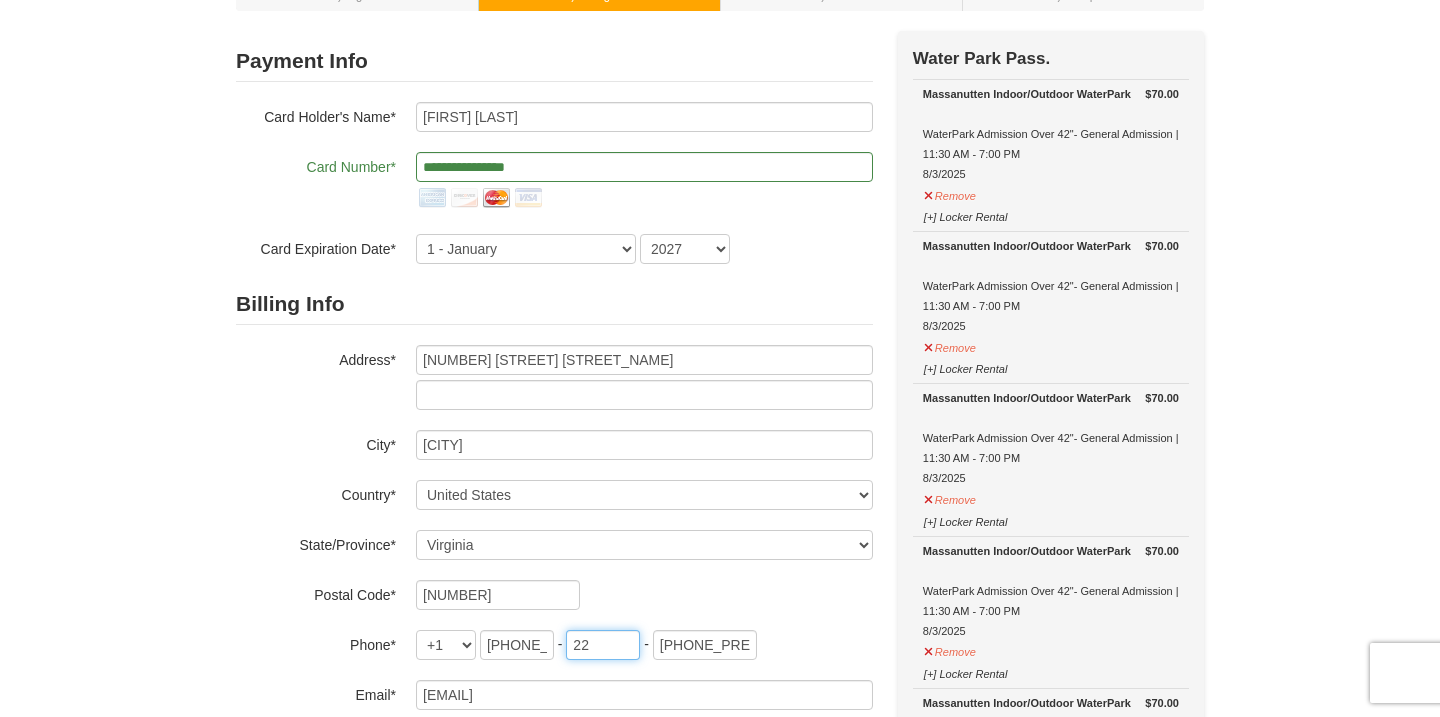 type on "2" 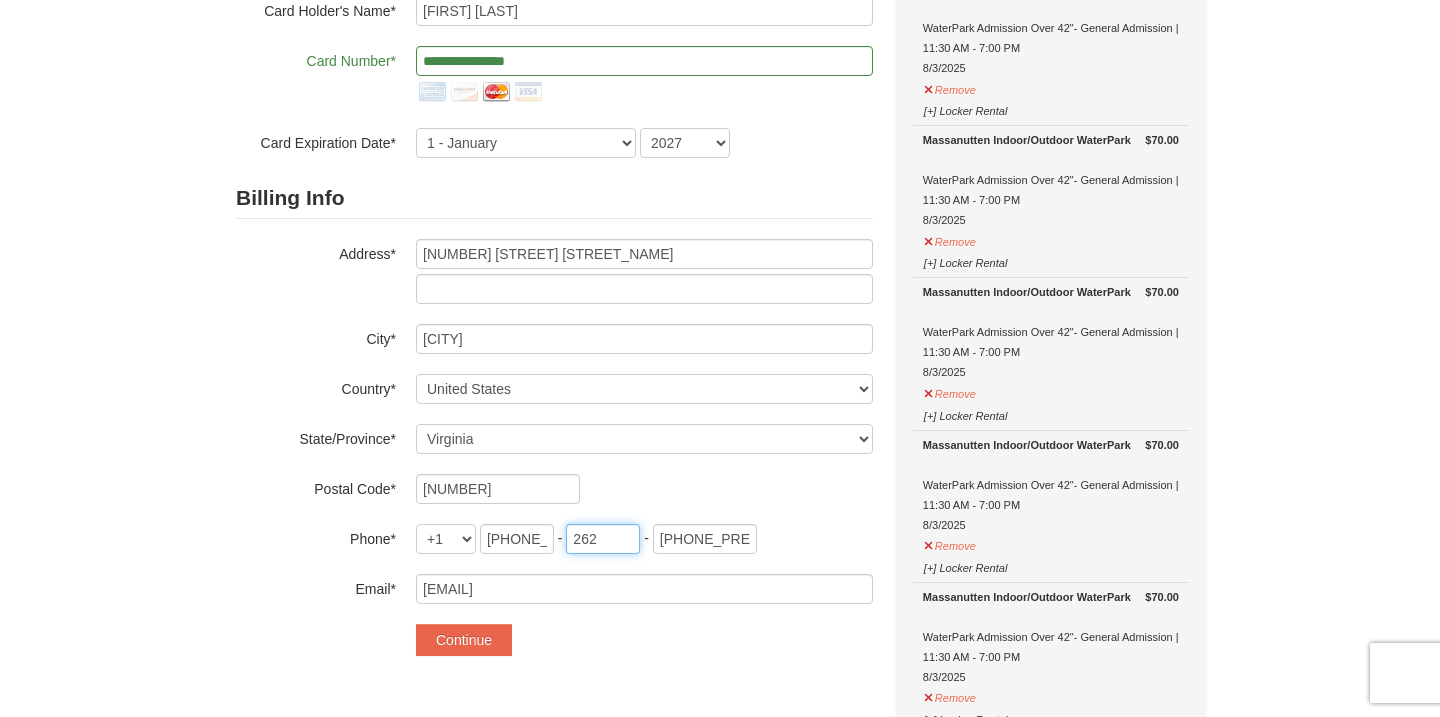scroll, scrollTop: 248, scrollLeft: 0, axis: vertical 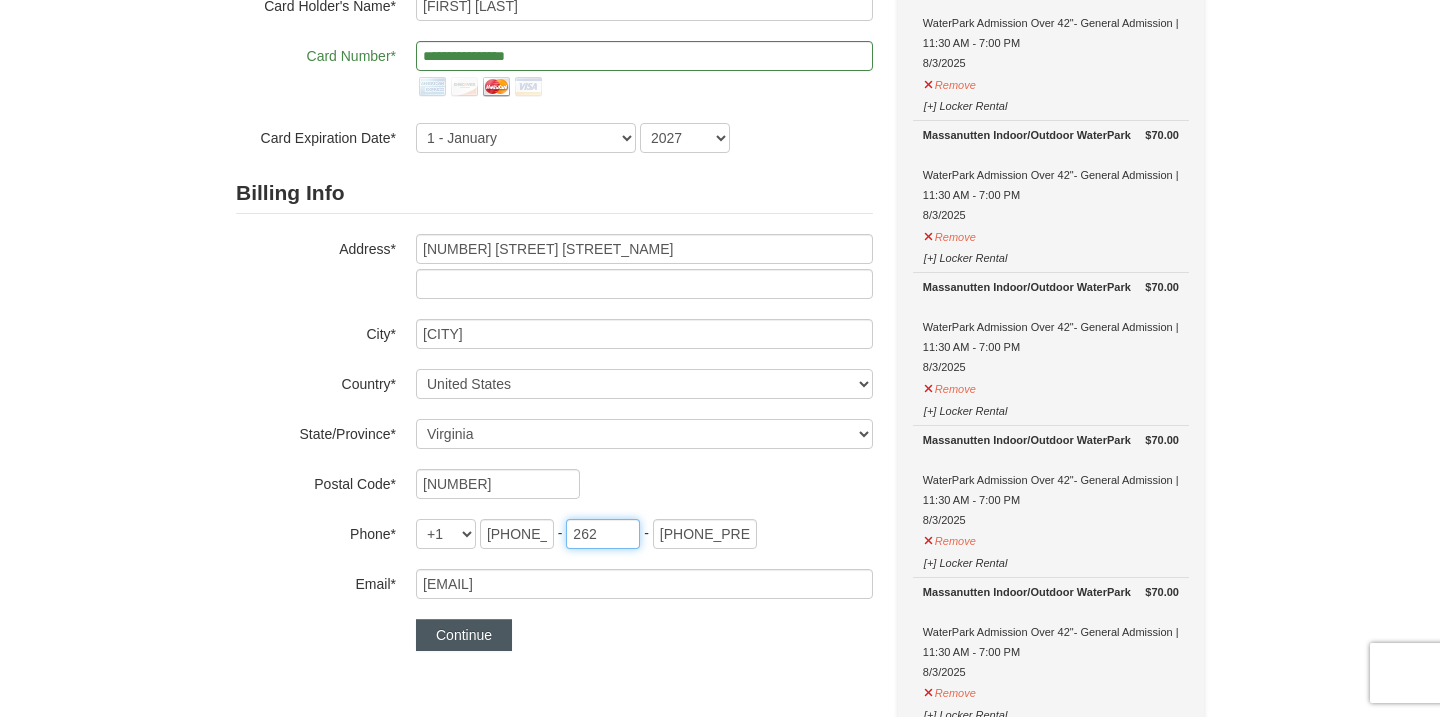 type on "262" 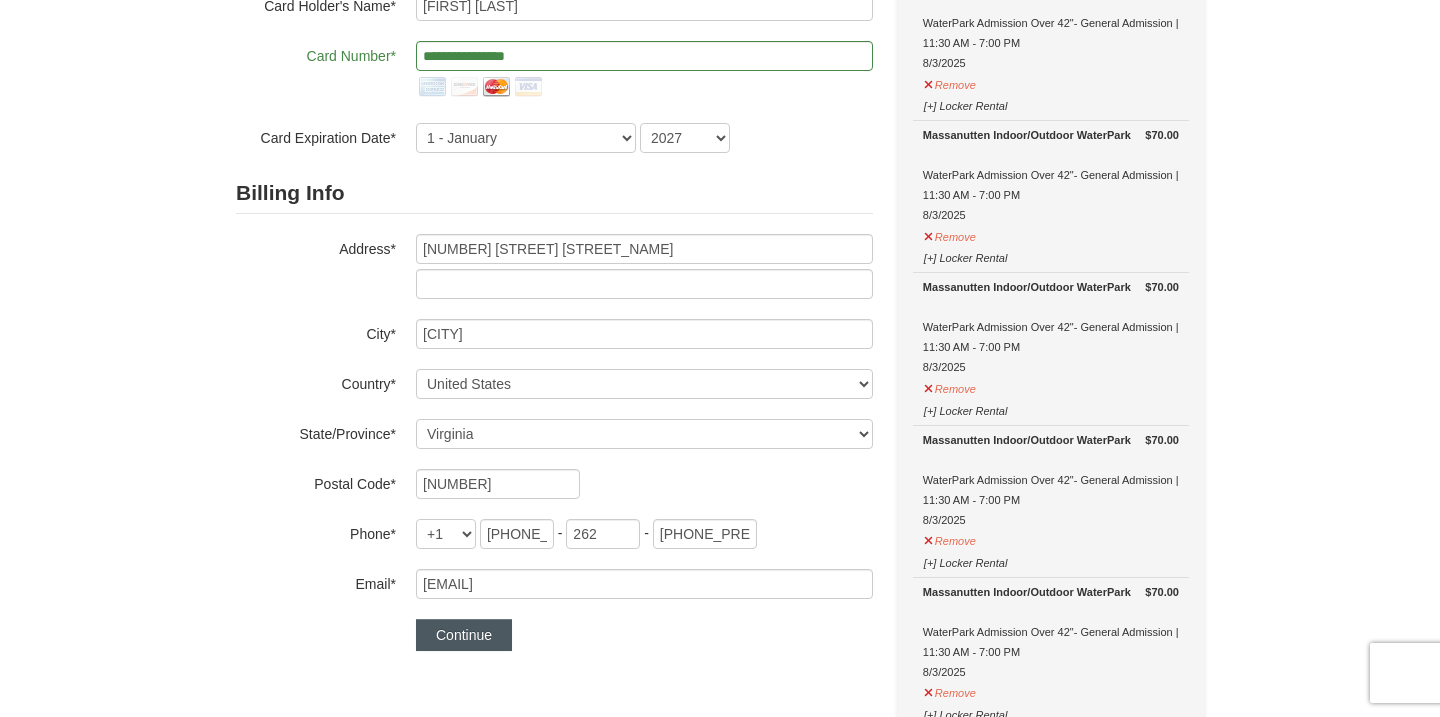 click on "Continue" at bounding box center (464, 635) 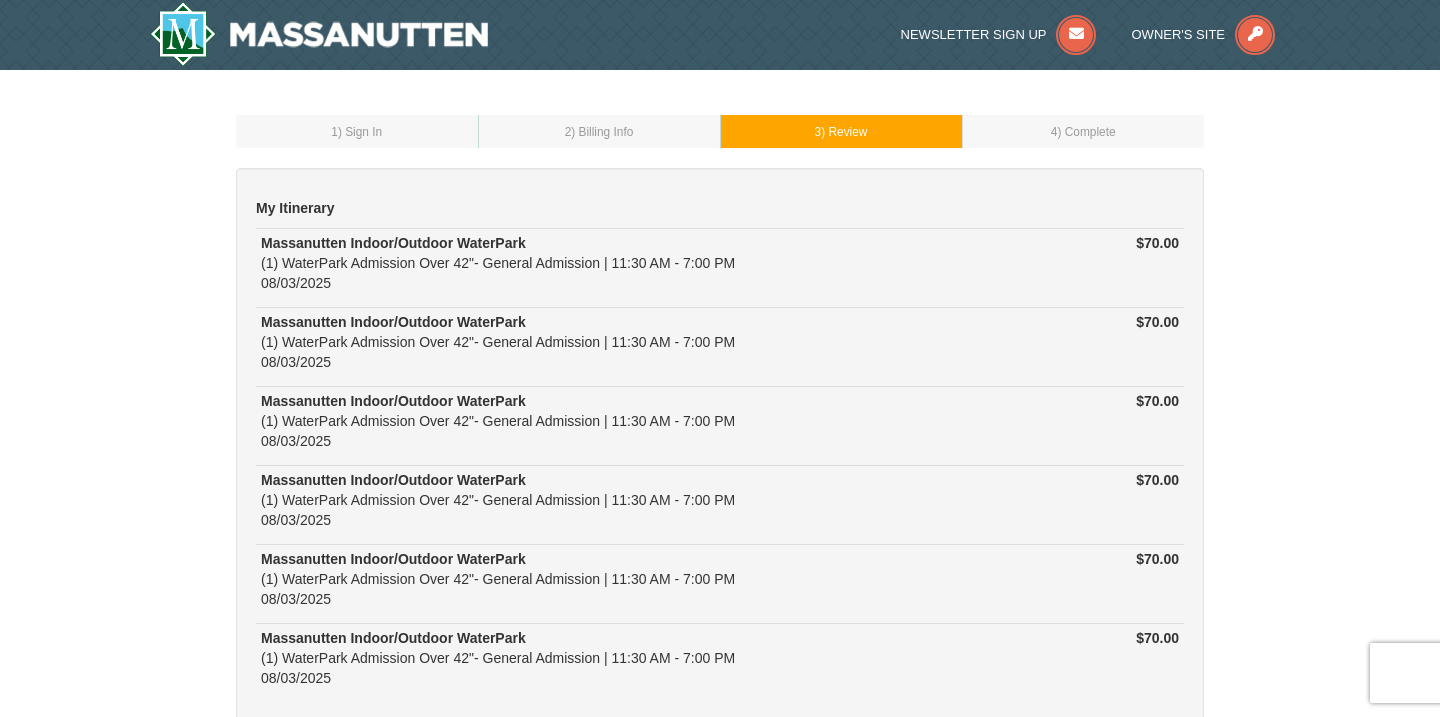 scroll, scrollTop: 0, scrollLeft: 0, axis: both 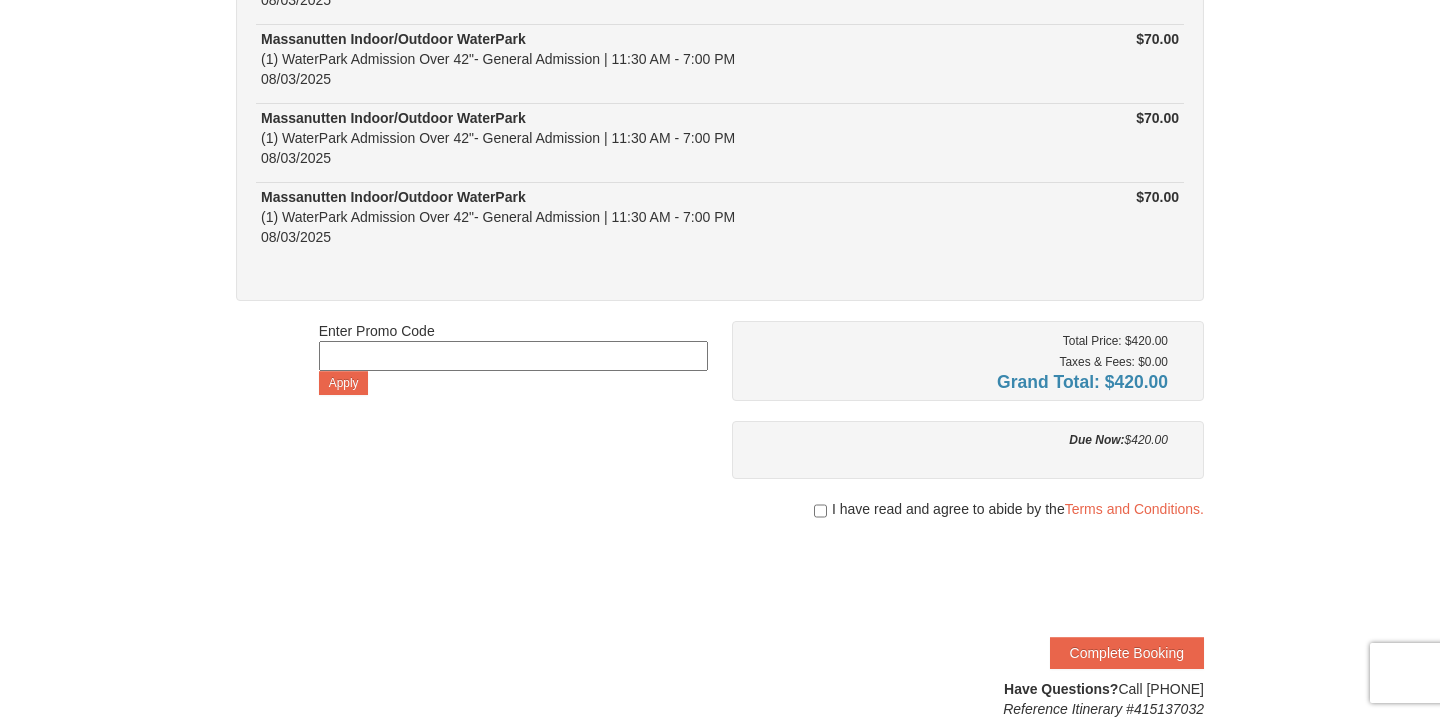 click on "I have read and agree to abide by the  Terms and Conditions." at bounding box center [968, 509] 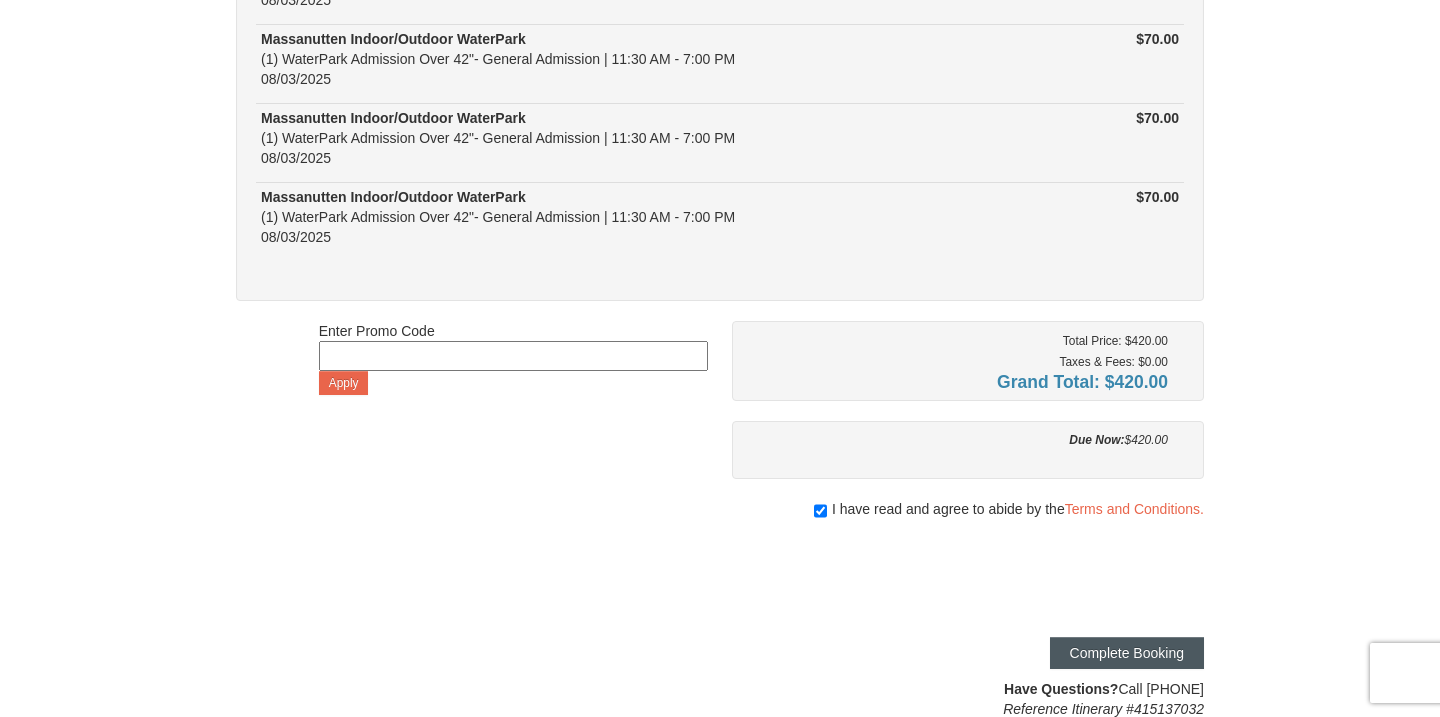 click on "Complete Booking" at bounding box center (1127, 653) 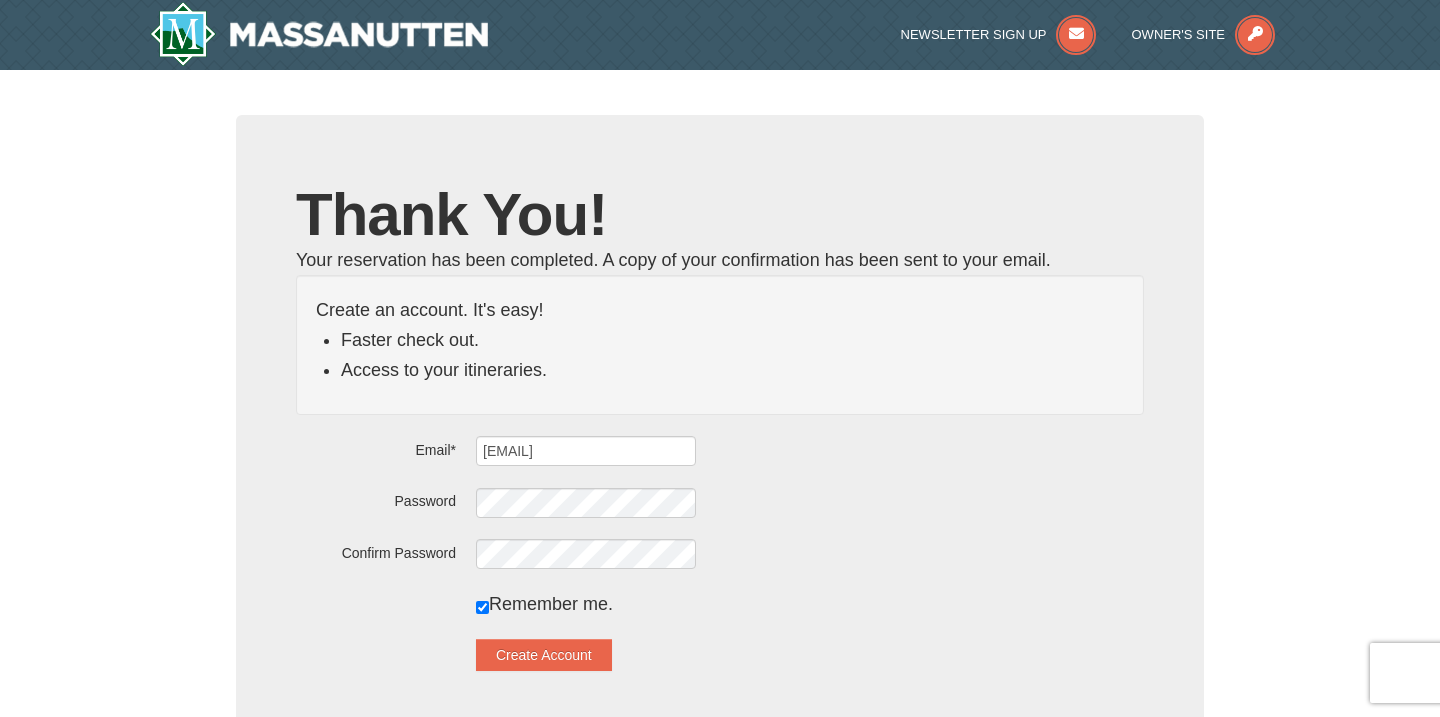scroll, scrollTop: 0, scrollLeft: 0, axis: both 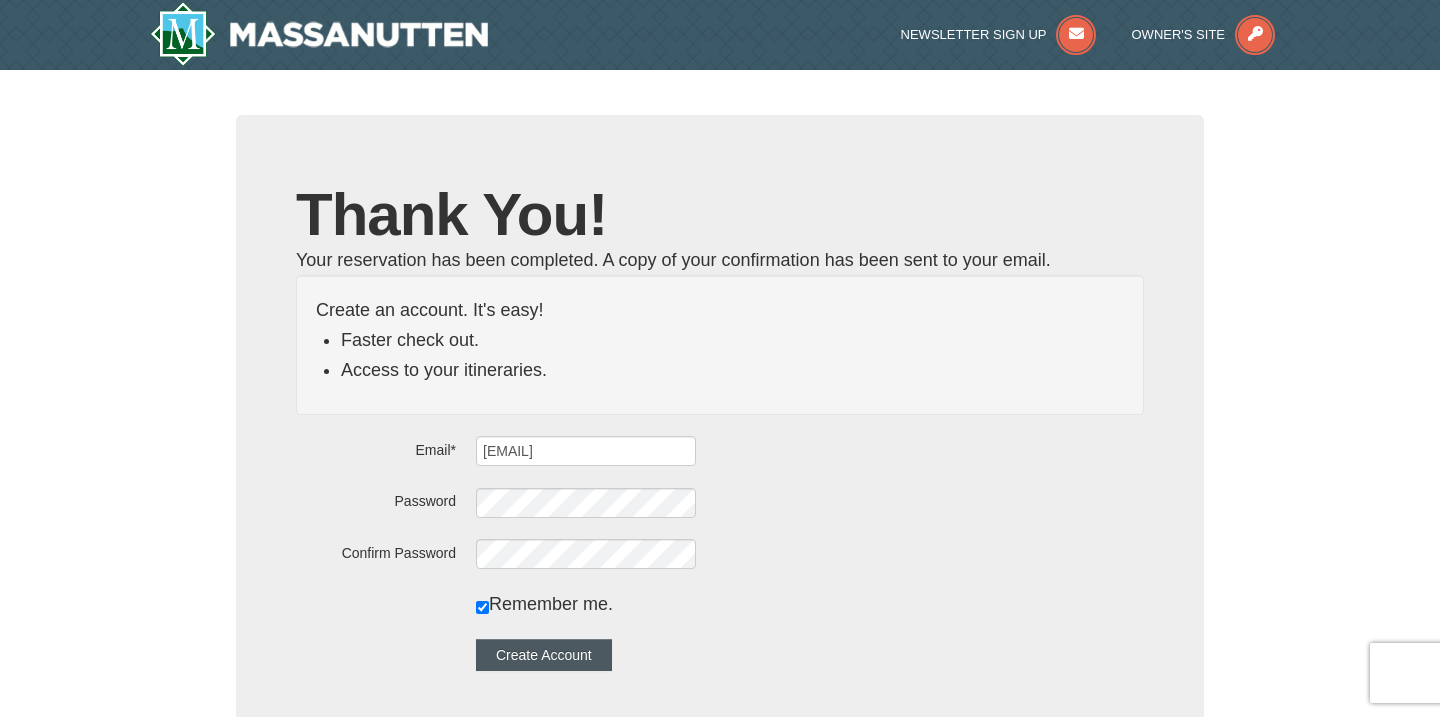 click on "Create Account" at bounding box center (544, 655) 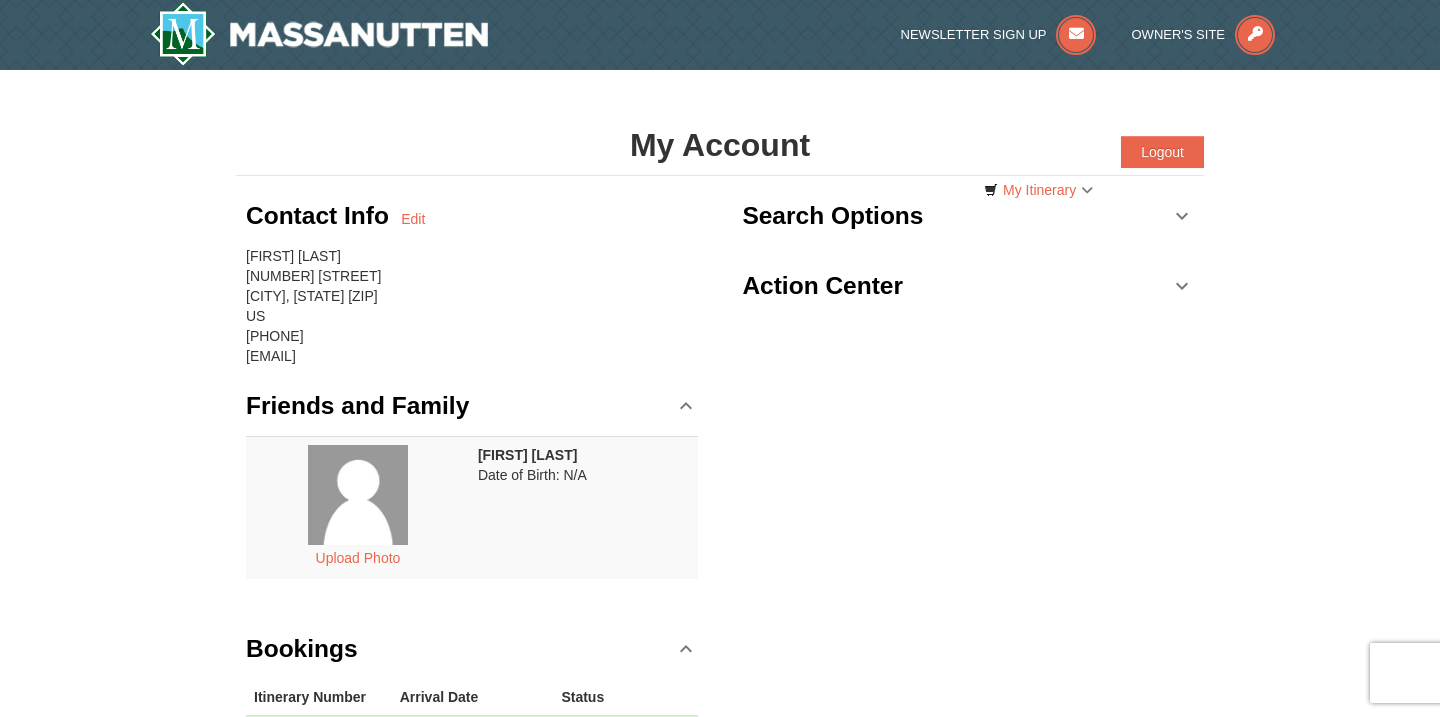 scroll, scrollTop: 17, scrollLeft: 0, axis: vertical 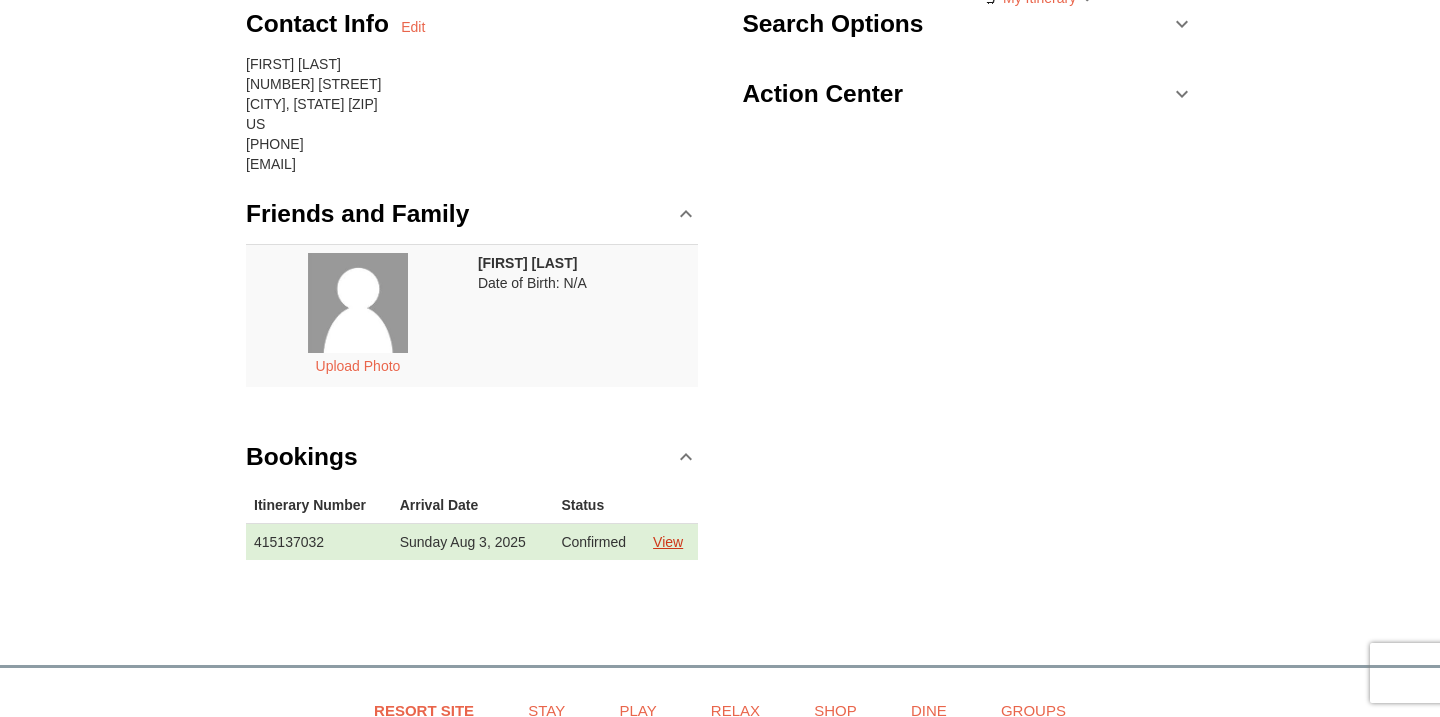 click on "View" at bounding box center [668, 542] 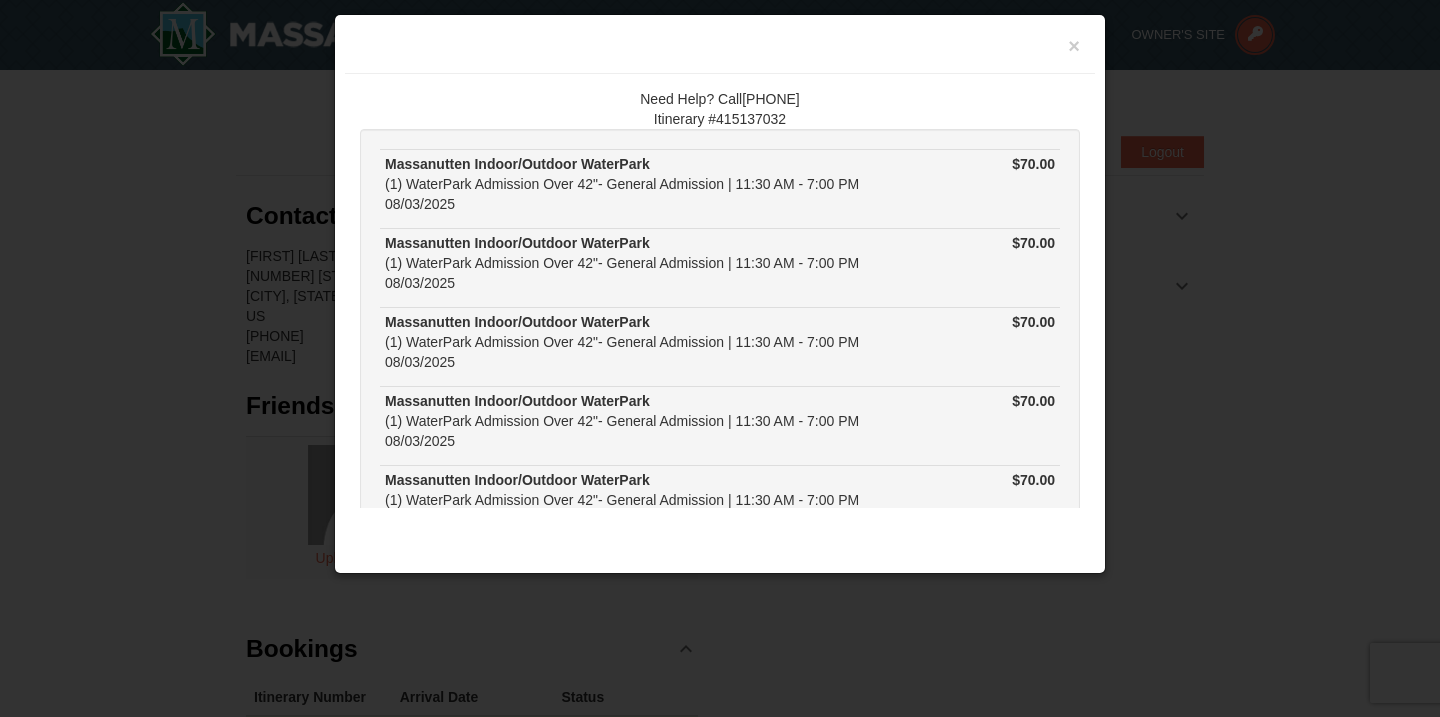 scroll, scrollTop: 0, scrollLeft: 0, axis: both 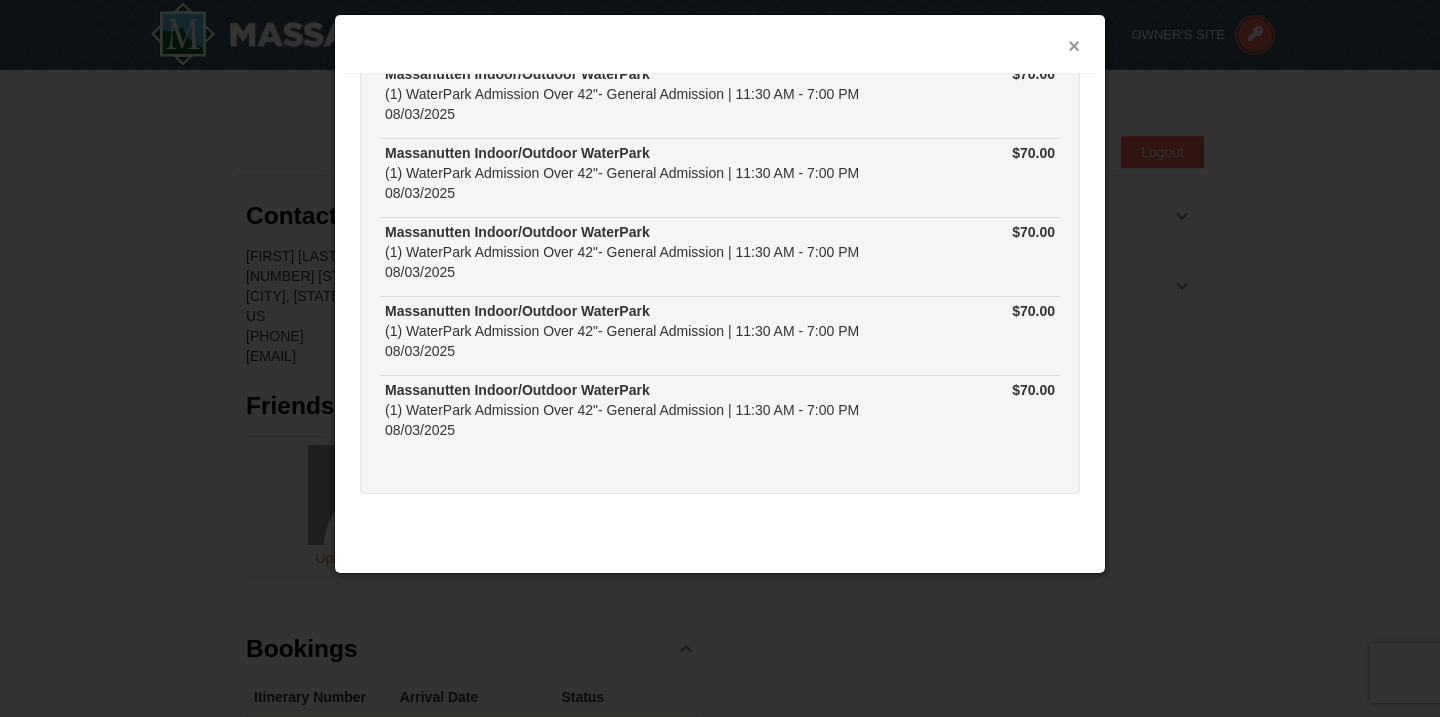click on "×" at bounding box center (1074, 46) 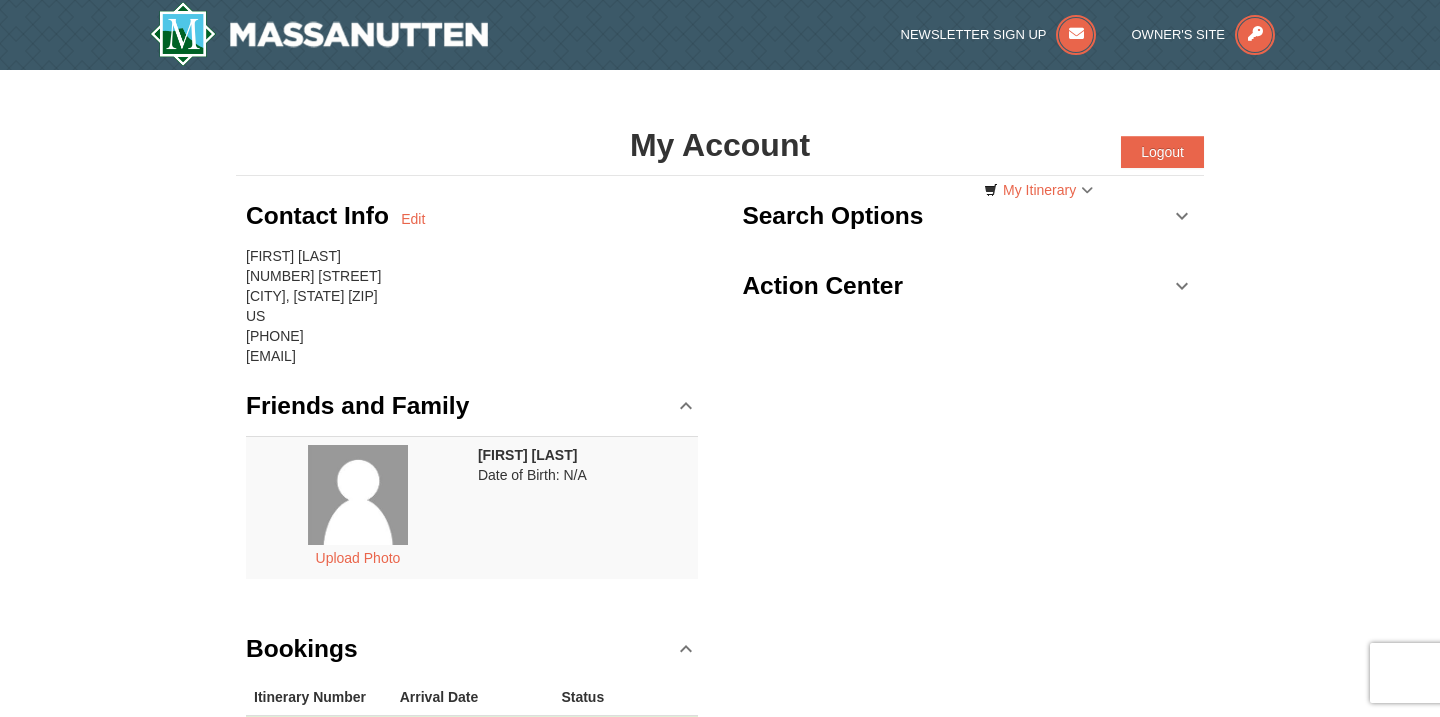 scroll, scrollTop: 0, scrollLeft: 0, axis: both 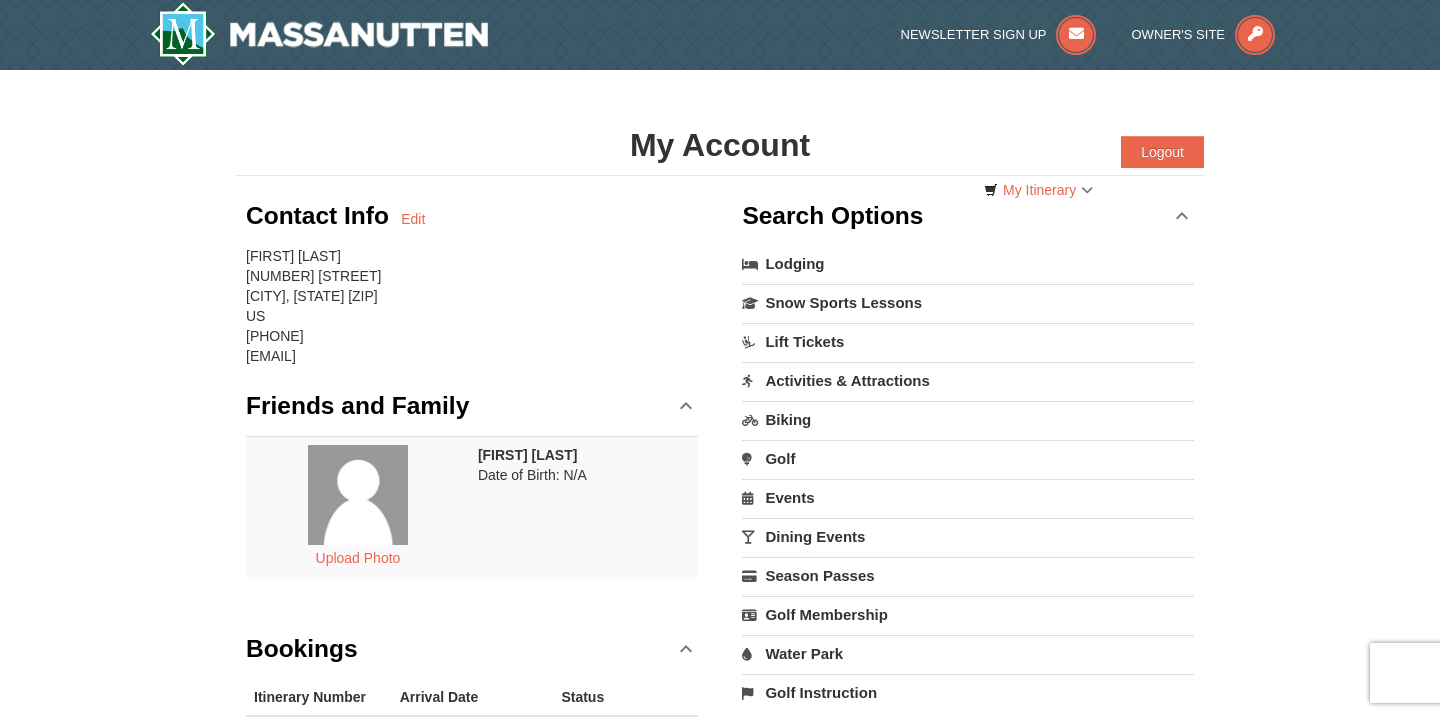 click on "Search Options" at bounding box center [968, 216] 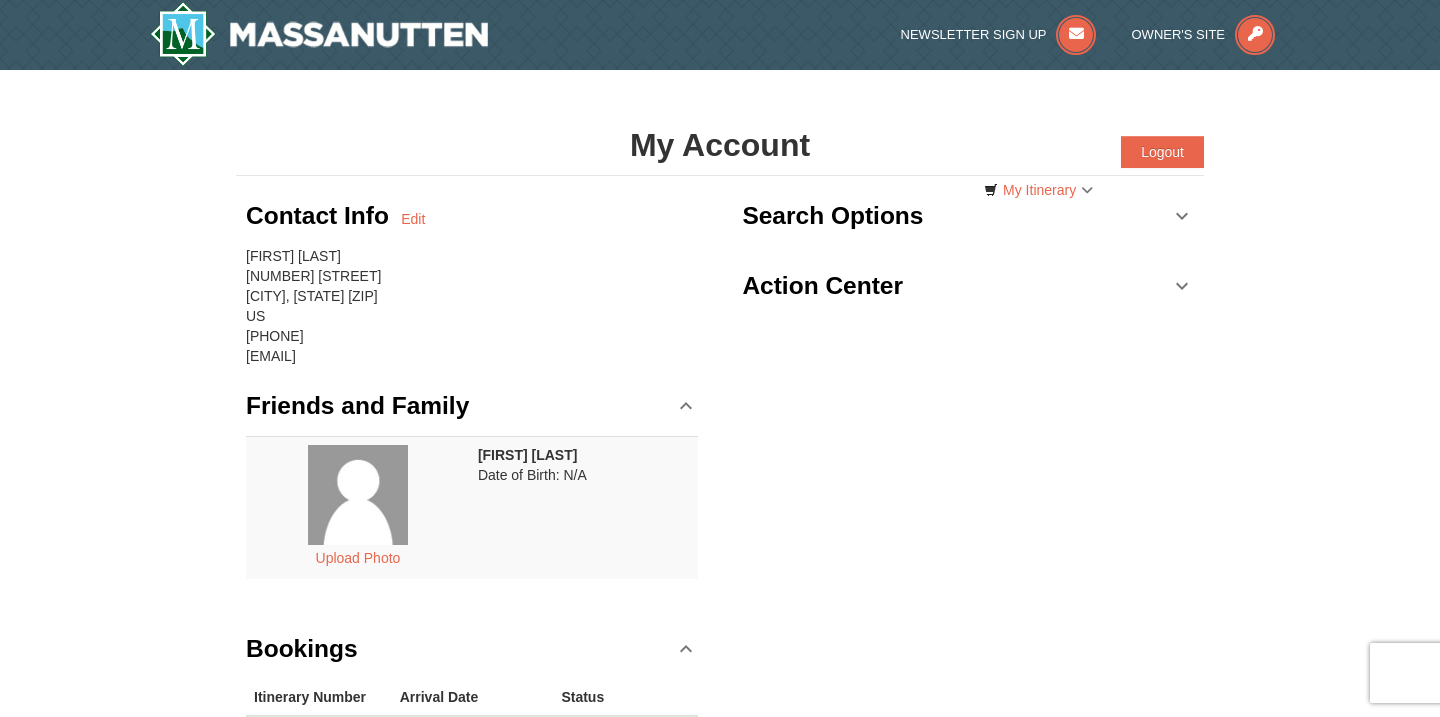 click on "Action Center" at bounding box center (968, 286) 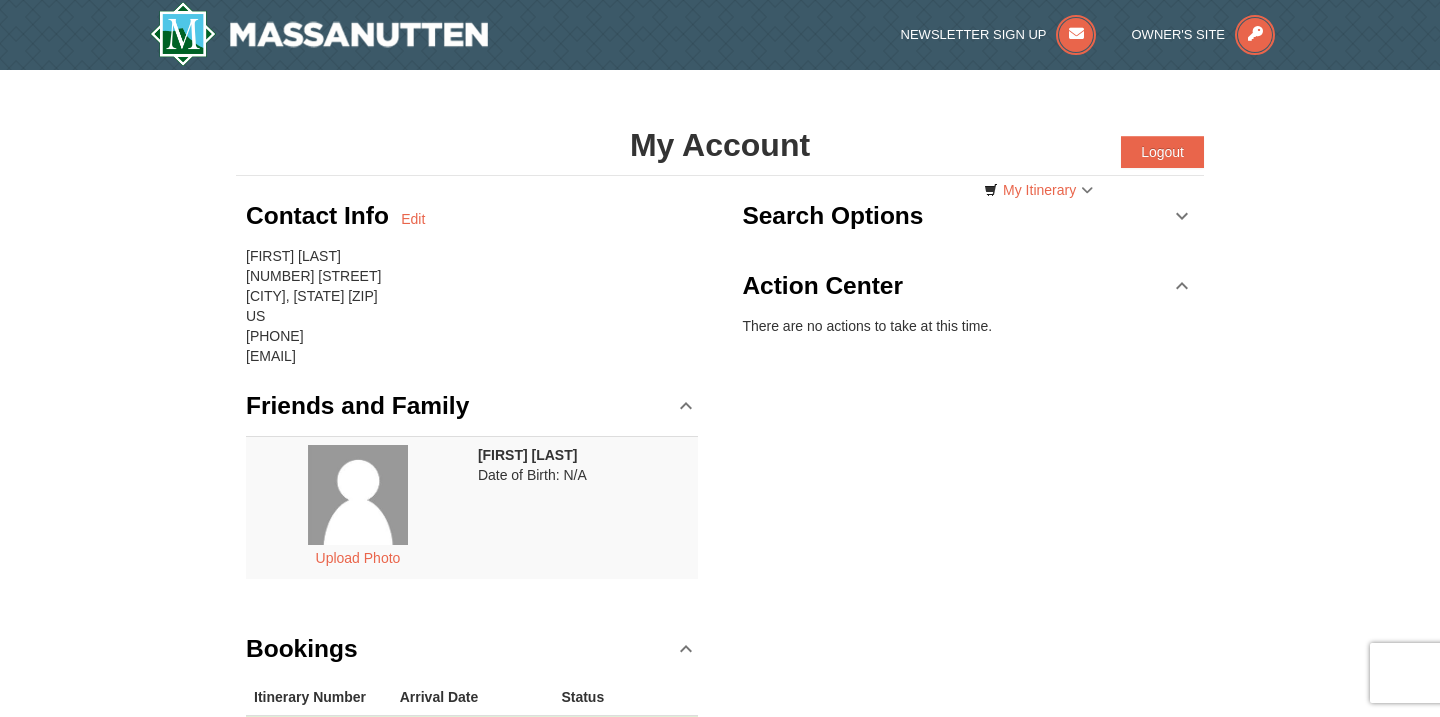 click on "Action Center" at bounding box center (968, 286) 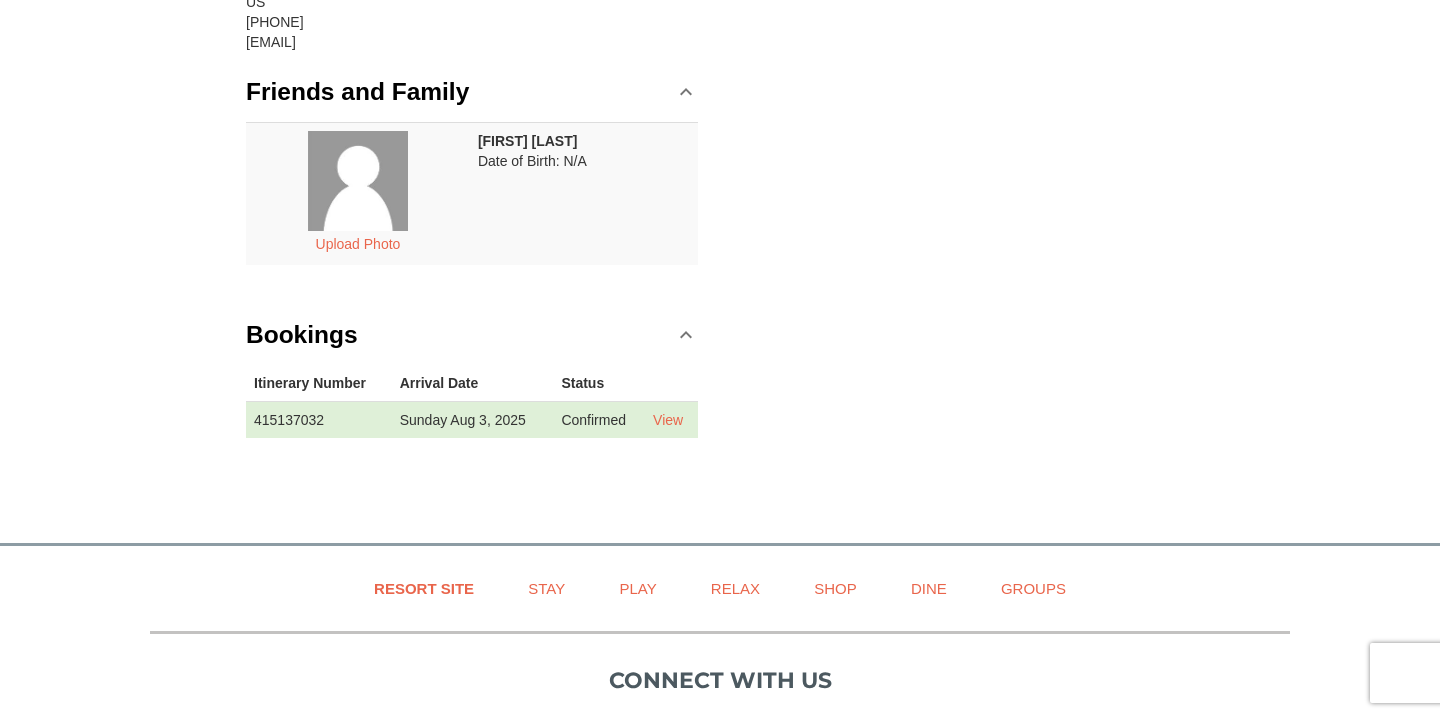 scroll, scrollTop: 326, scrollLeft: 0, axis: vertical 